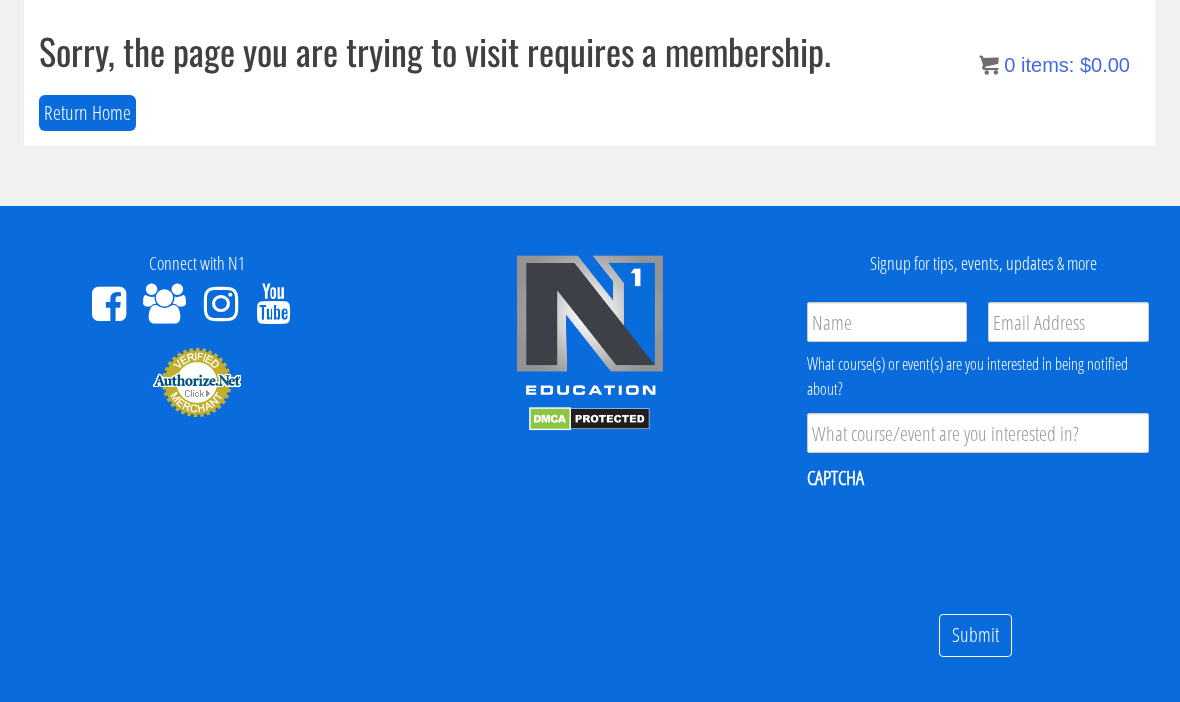 scroll, scrollTop: 0, scrollLeft: 0, axis: both 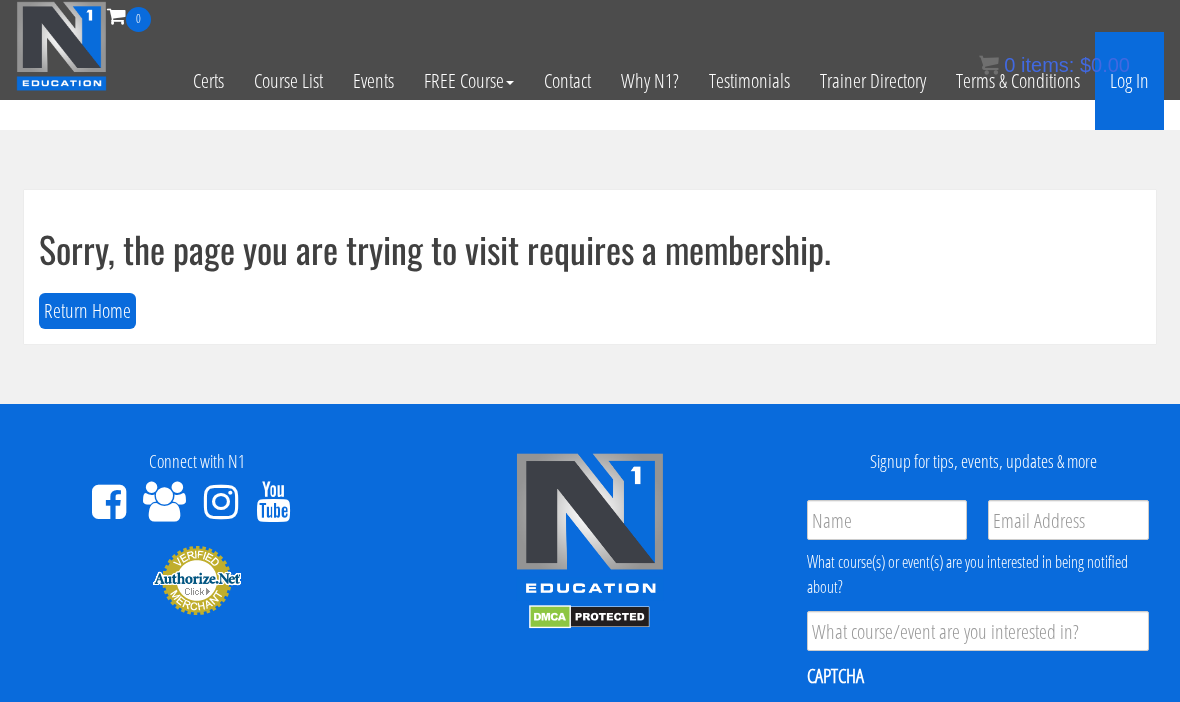click on "Log In" at bounding box center (1129, 81) 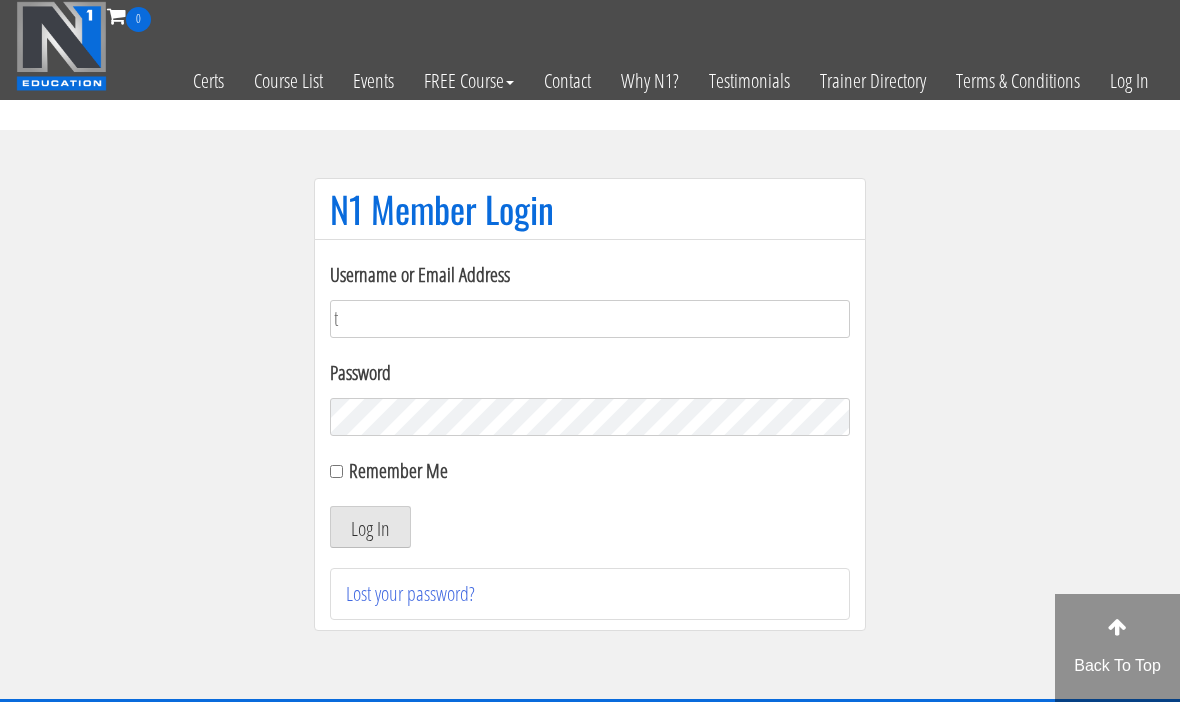 scroll, scrollTop: 154, scrollLeft: 0, axis: vertical 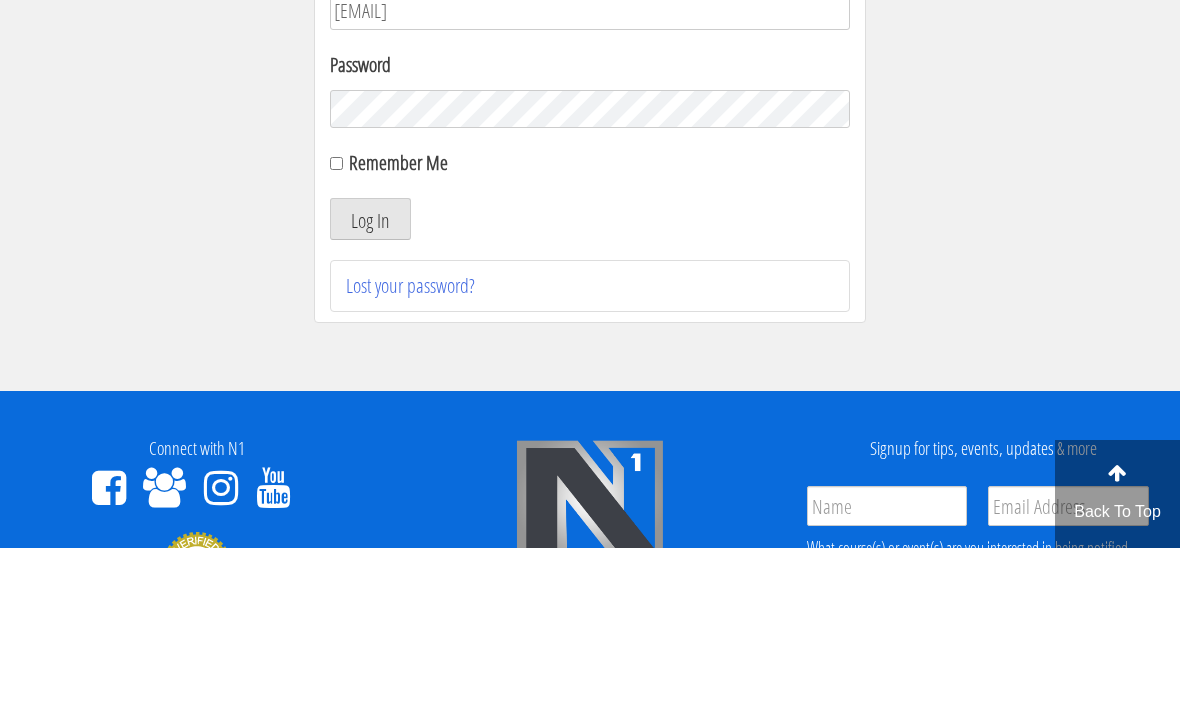 type on "[EMAIL]" 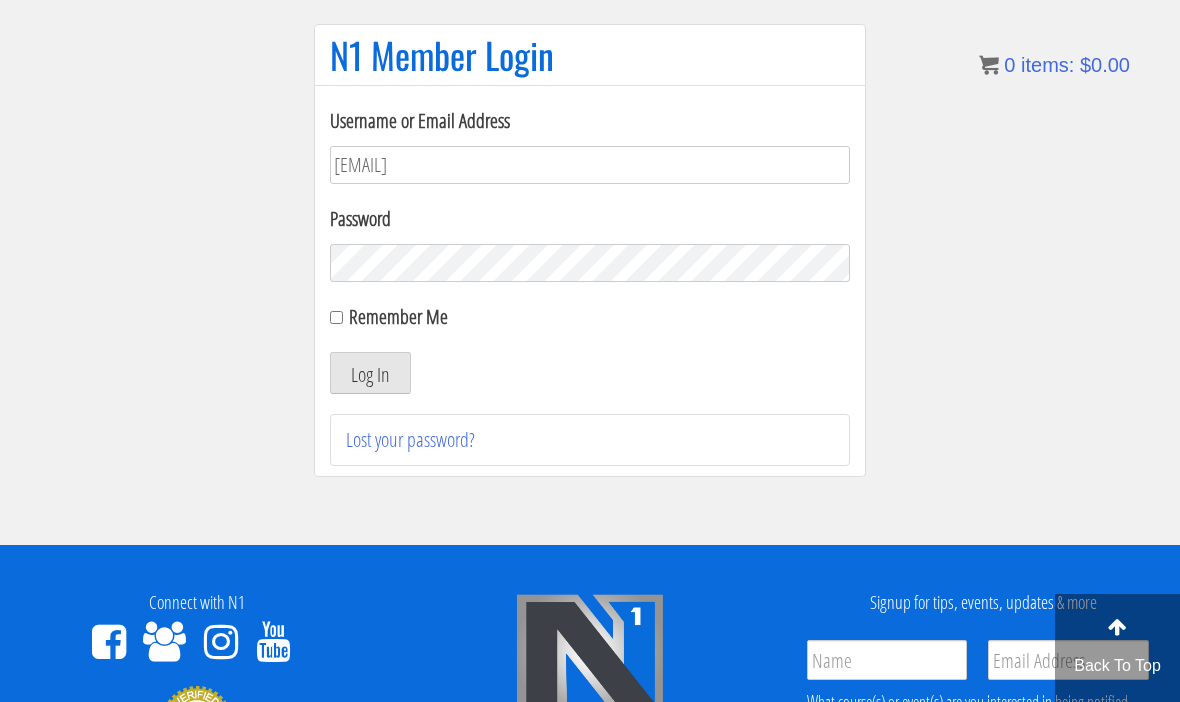 scroll, scrollTop: 153, scrollLeft: 0, axis: vertical 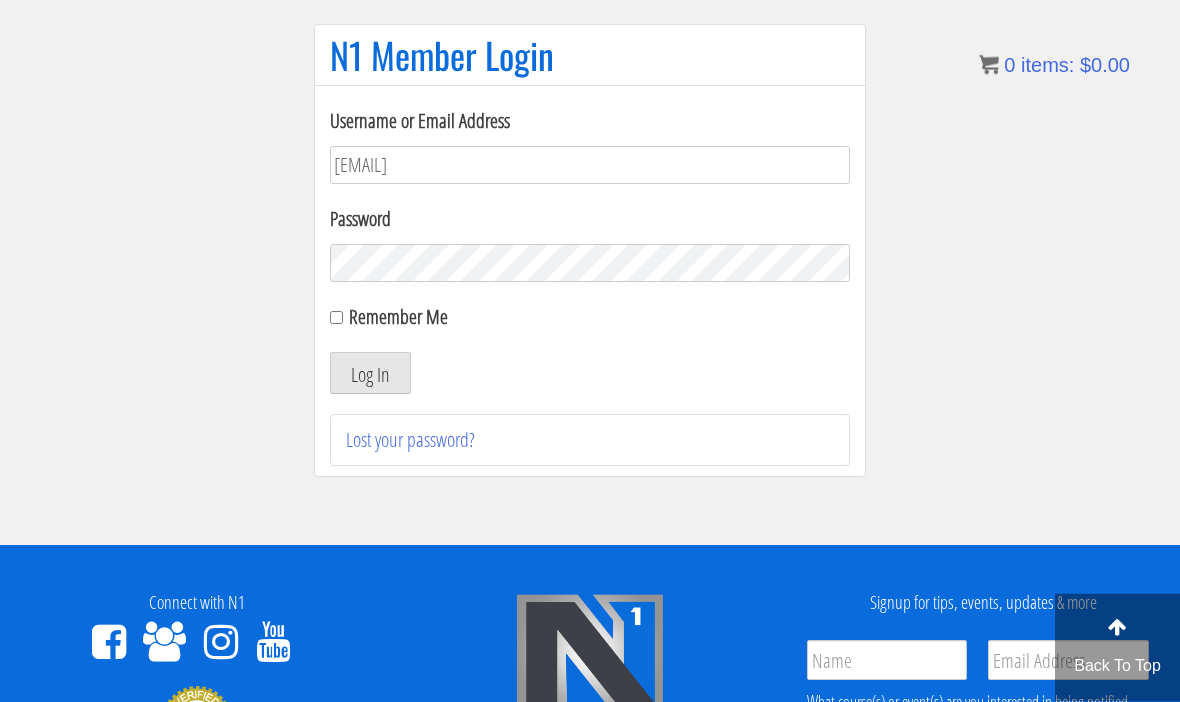 click on "Remember Me" at bounding box center (336, 318) 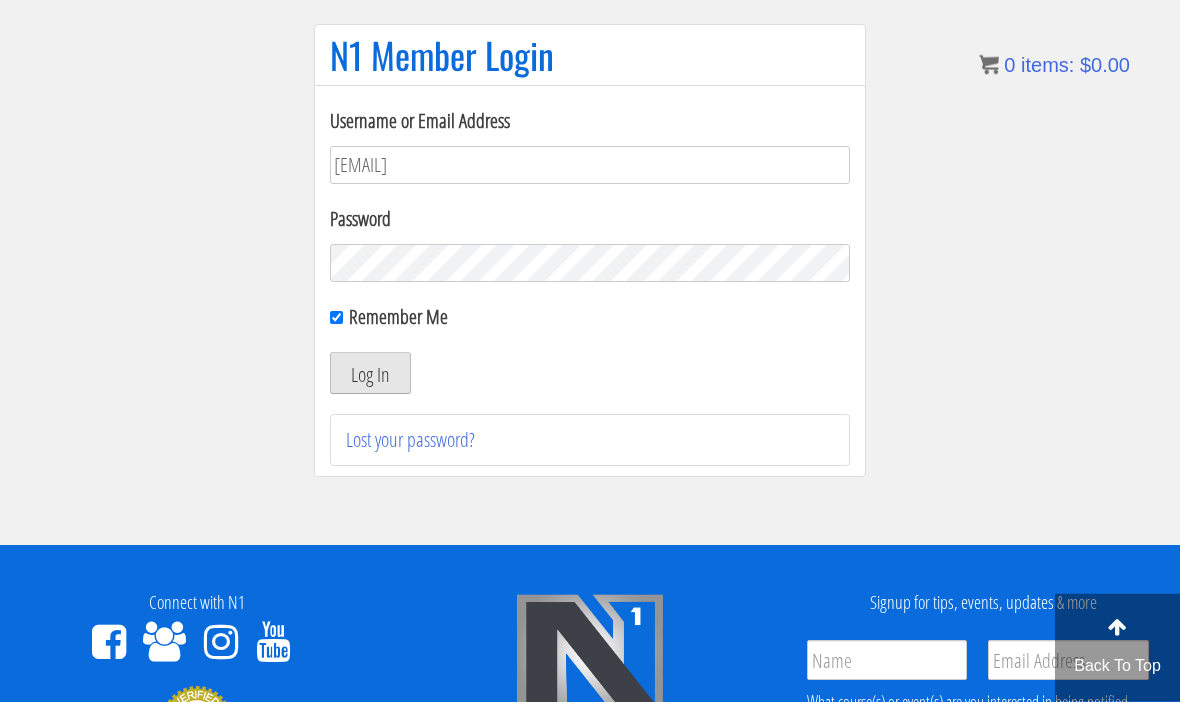 click on "Log In" at bounding box center (370, 374) 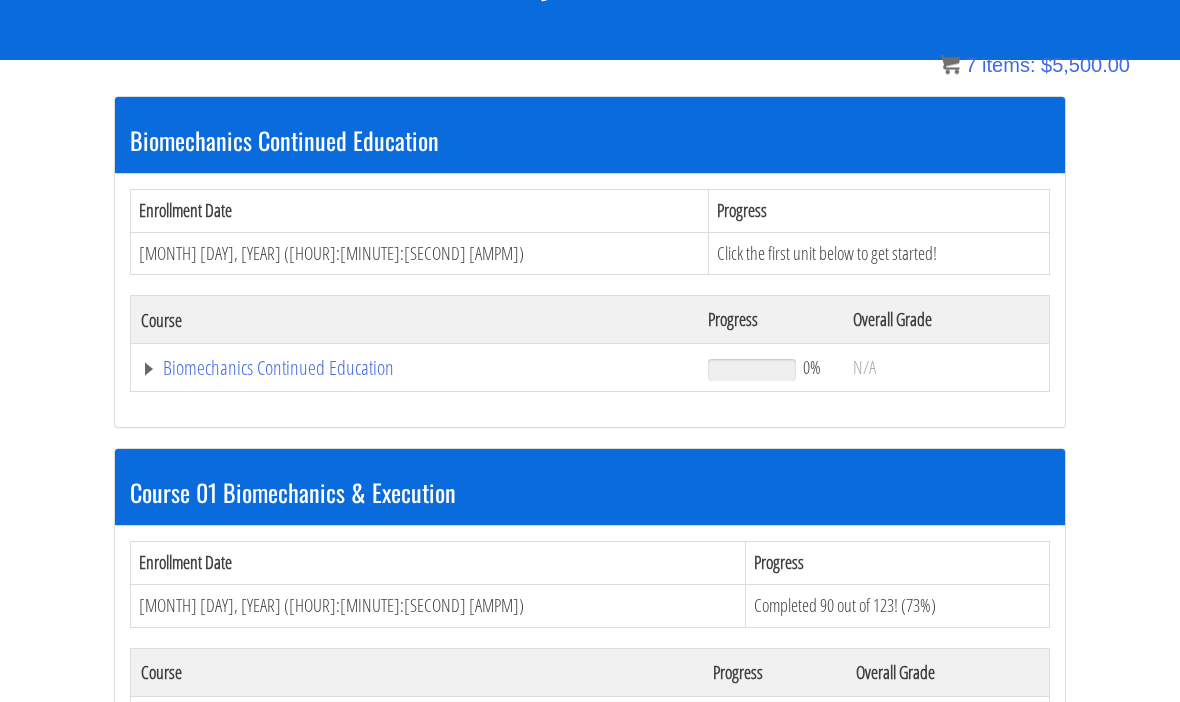 scroll, scrollTop: 326, scrollLeft: 0, axis: vertical 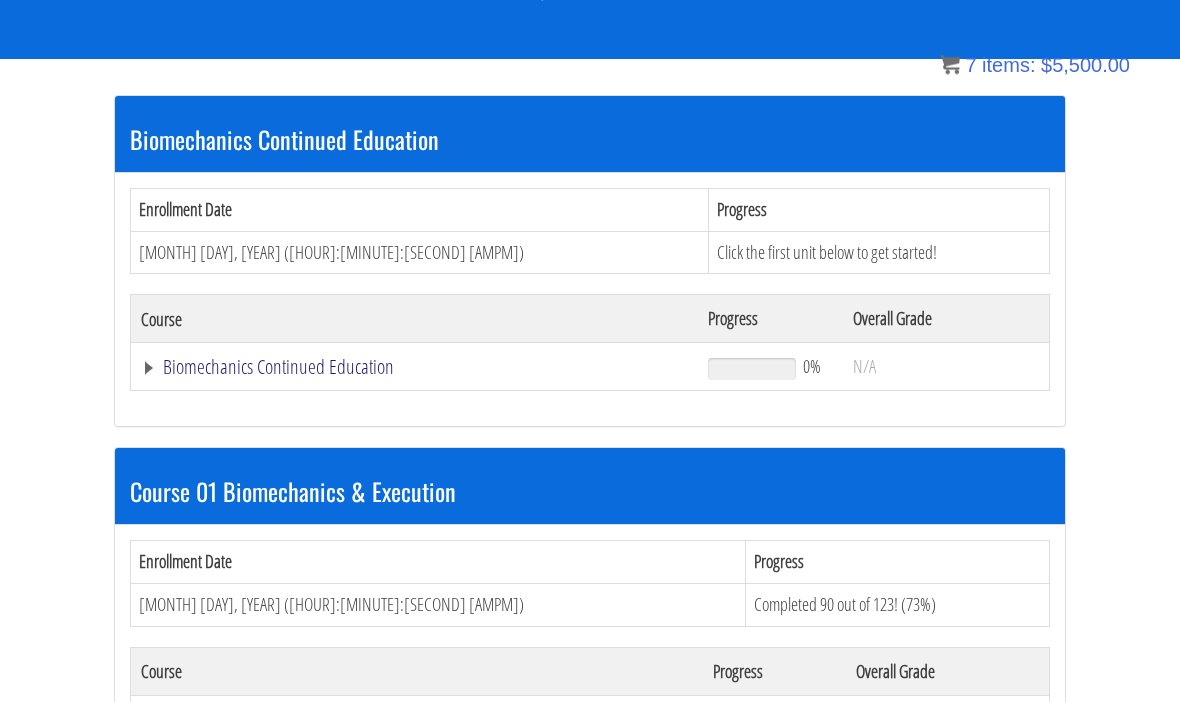 click on "Biomechanics Continued Education" at bounding box center (414, 368) 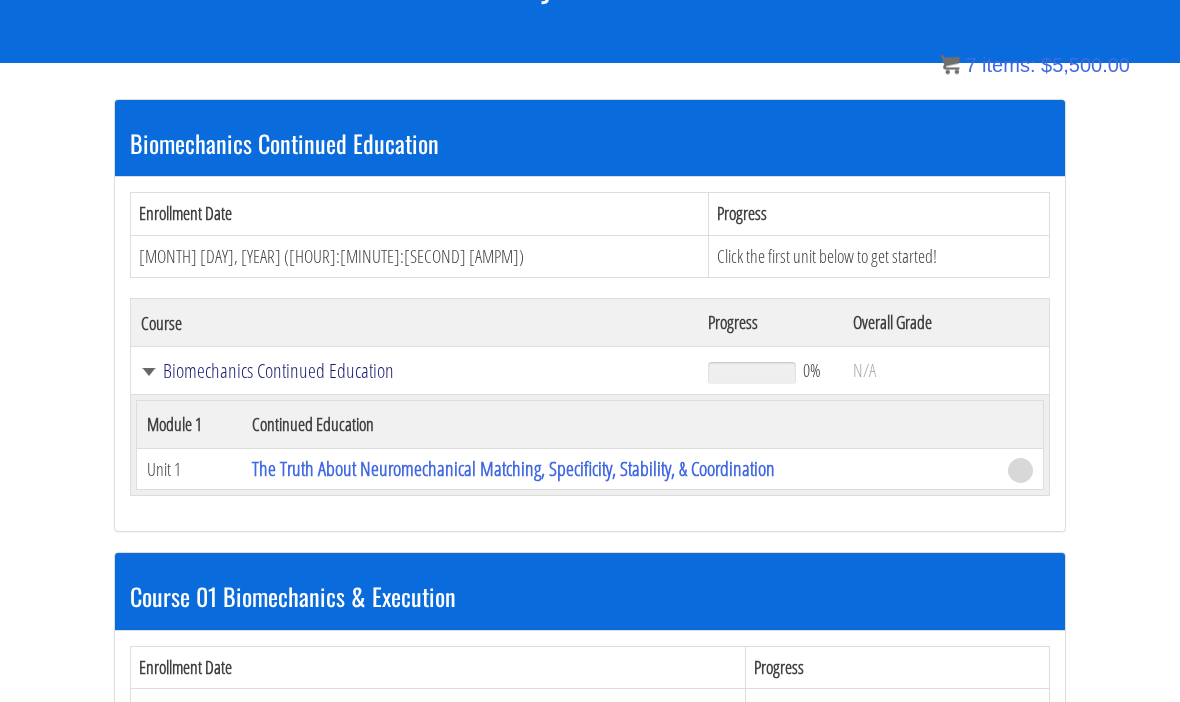 scroll, scrollTop: 323, scrollLeft: 0, axis: vertical 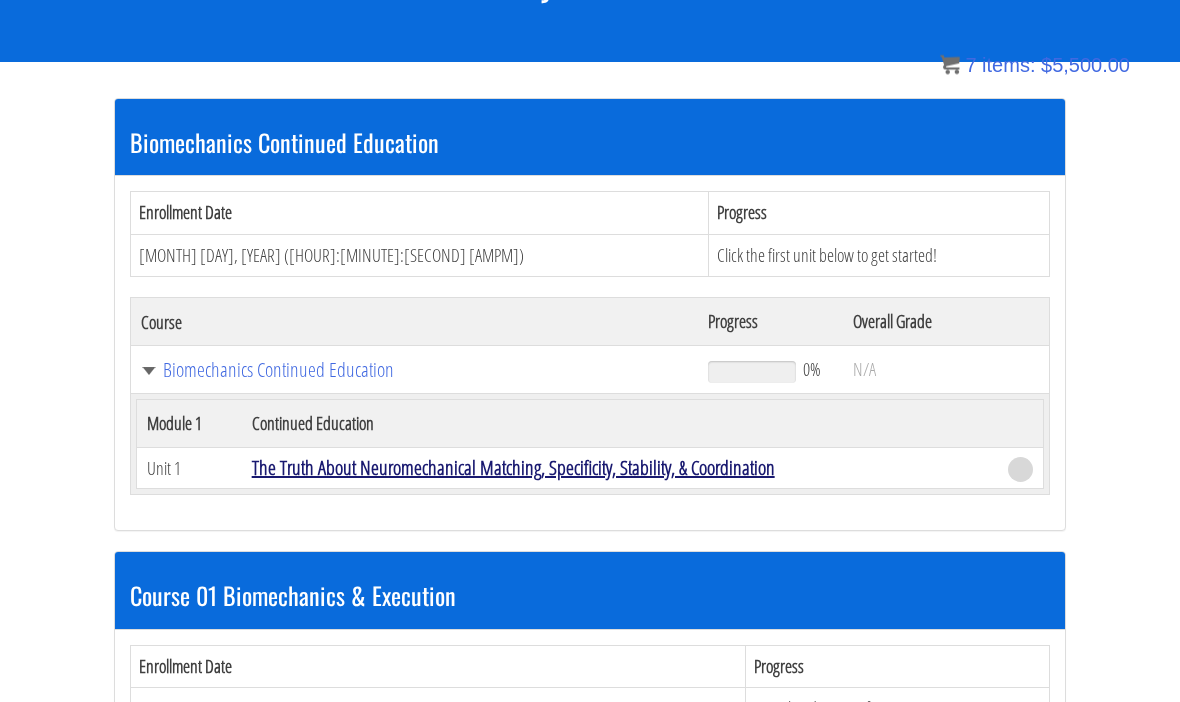 click on "The Truth About Neuromechanical Matching, Specificity, Stability, & Coordination" at bounding box center [513, 468] 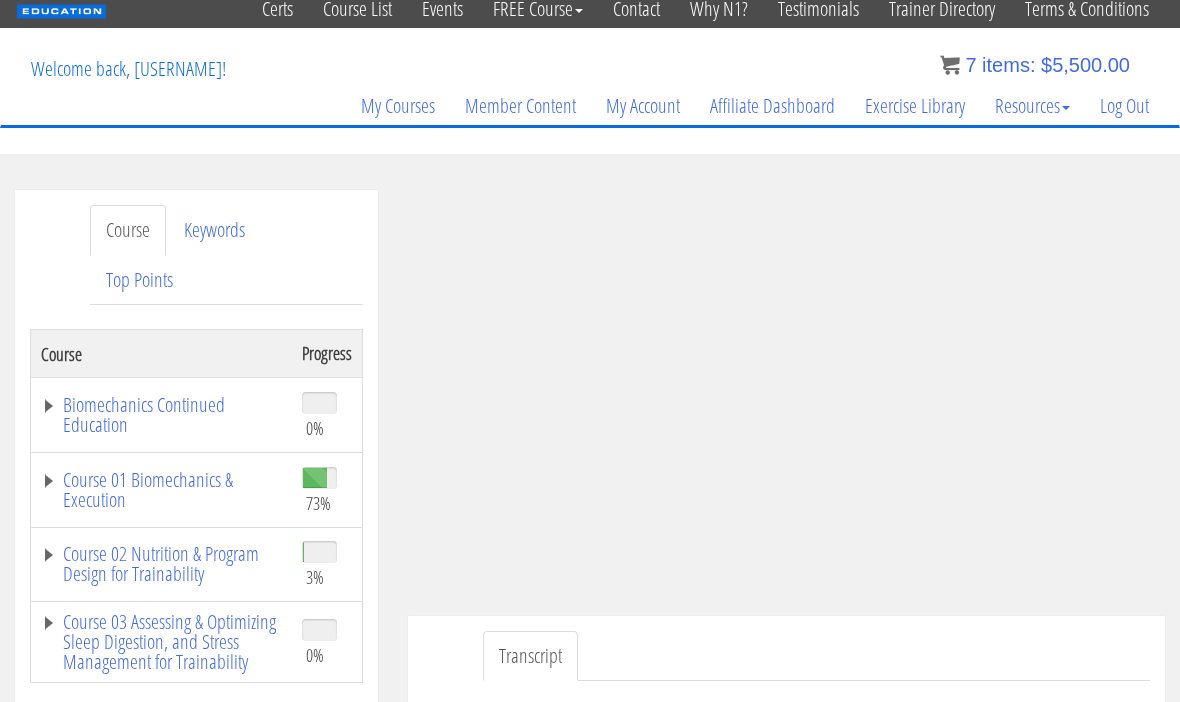 scroll, scrollTop: 71, scrollLeft: 0, axis: vertical 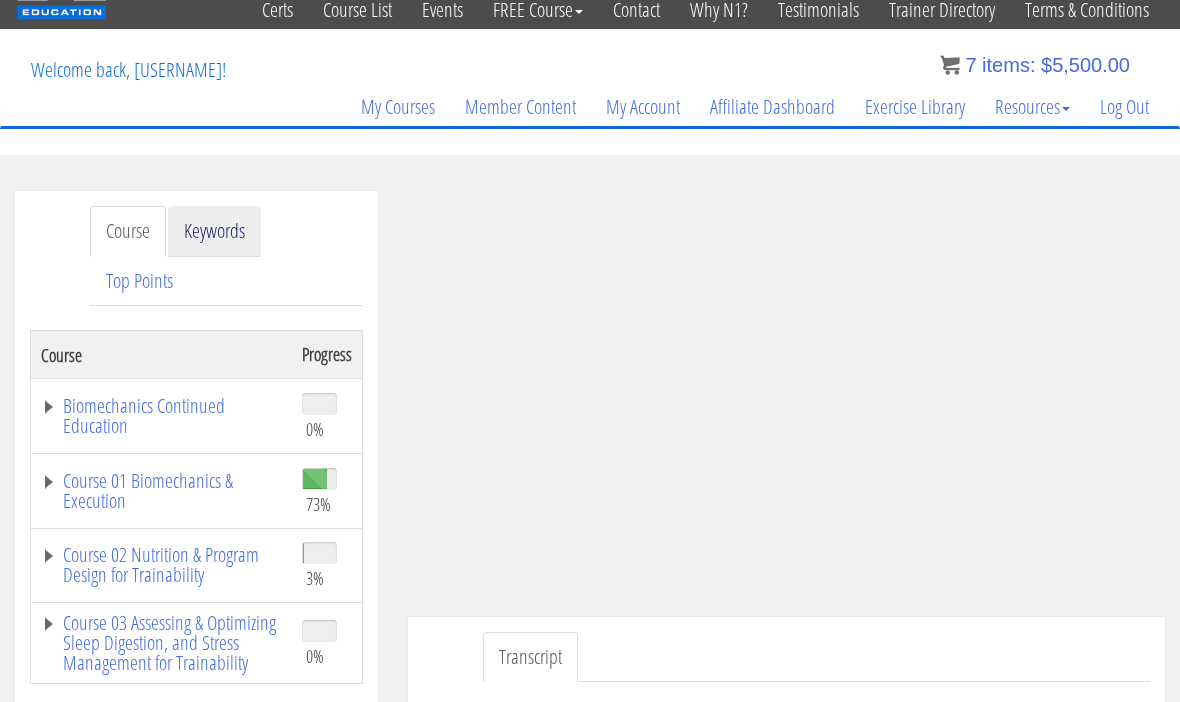 click on "Keywords" at bounding box center [214, 231] 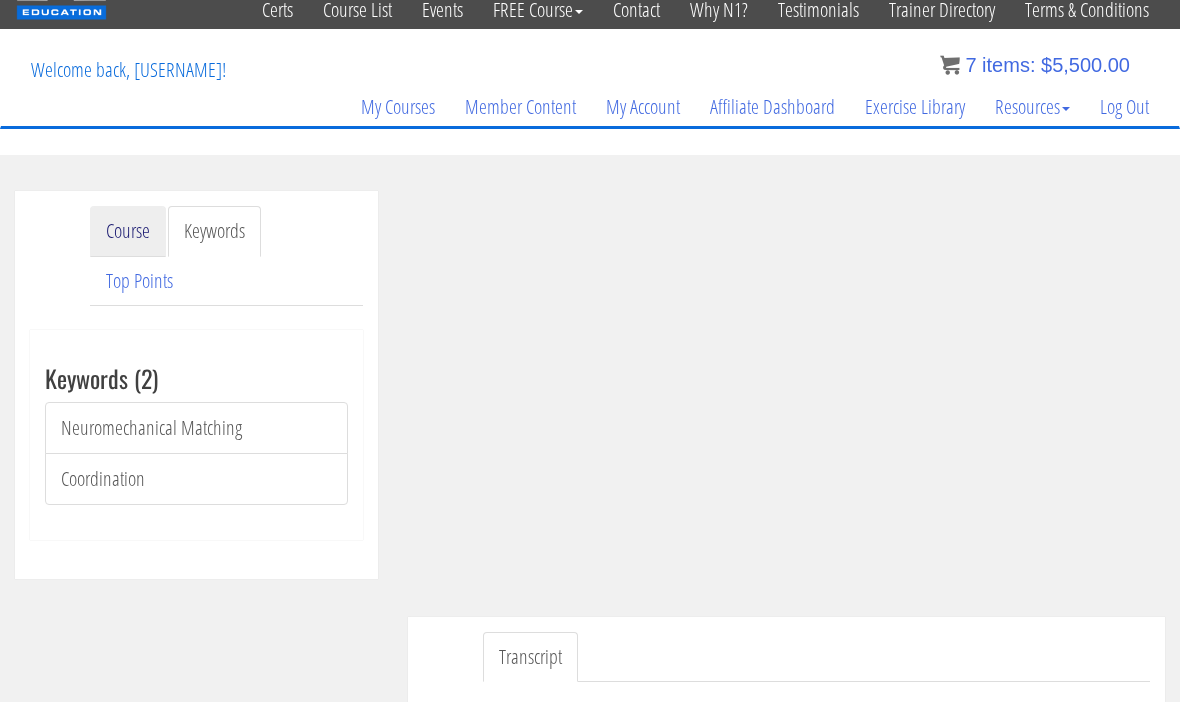 click on "Course" at bounding box center (128, 231) 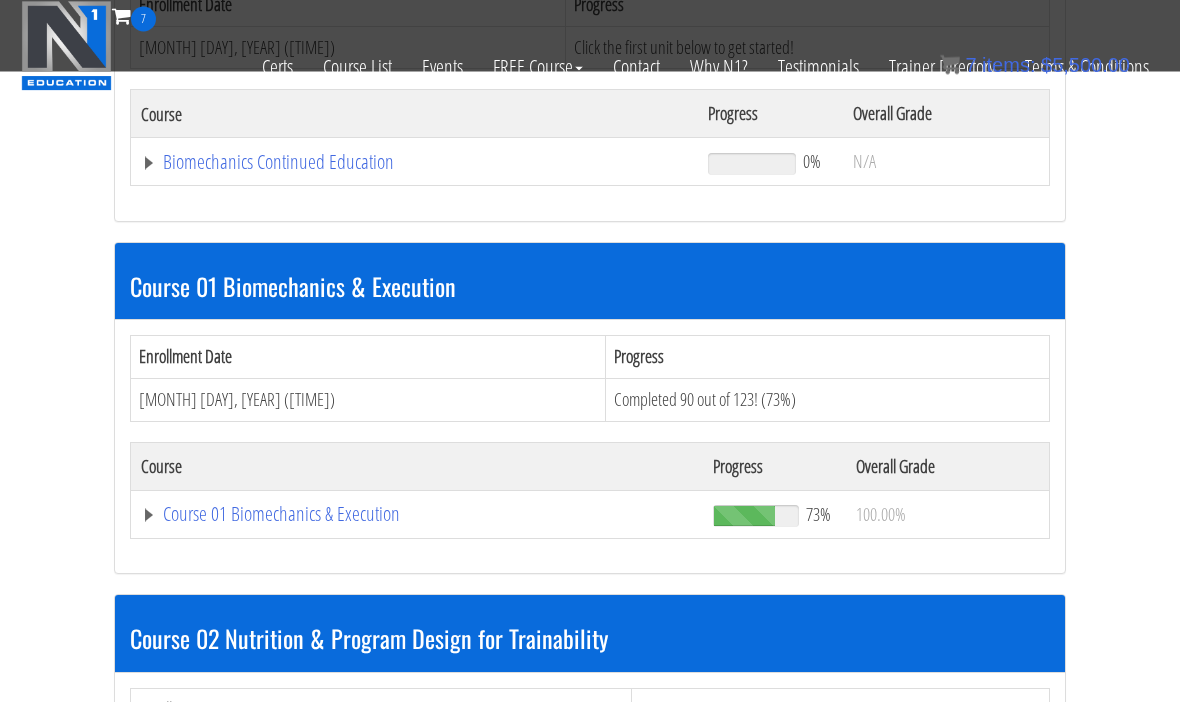 scroll, scrollTop: 406, scrollLeft: 0, axis: vertical 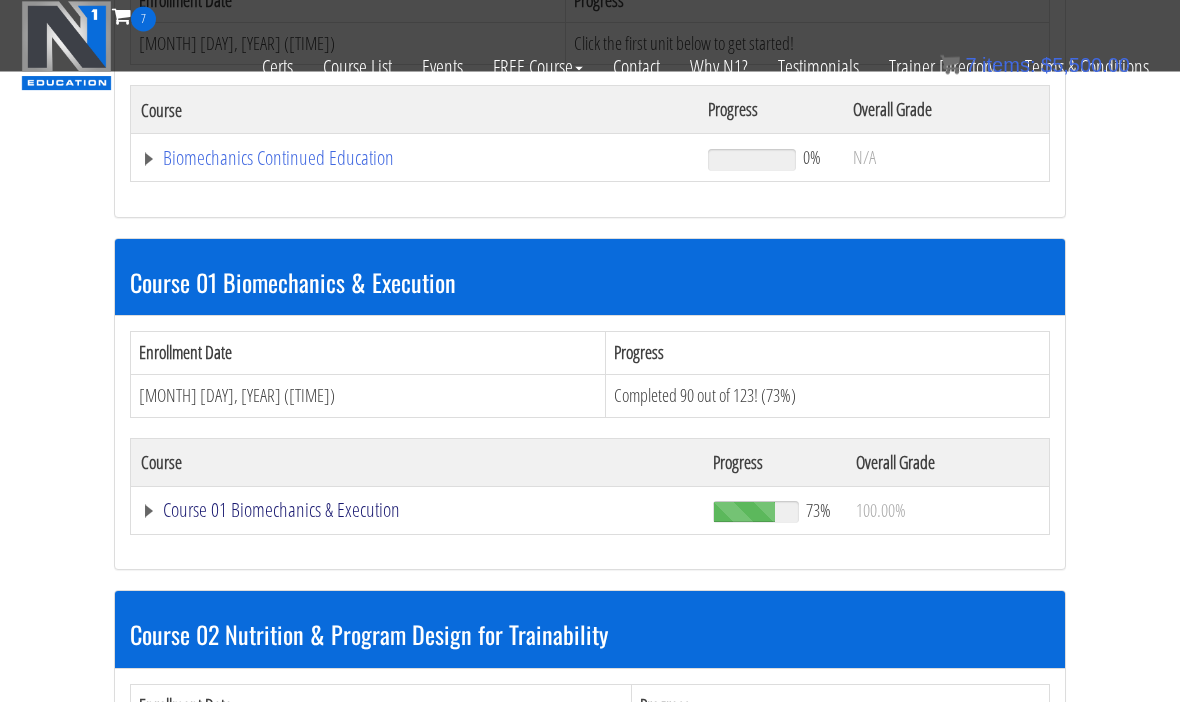 click on "Course 01 Biomechanics & Execution" at bounding box center (414, 159) 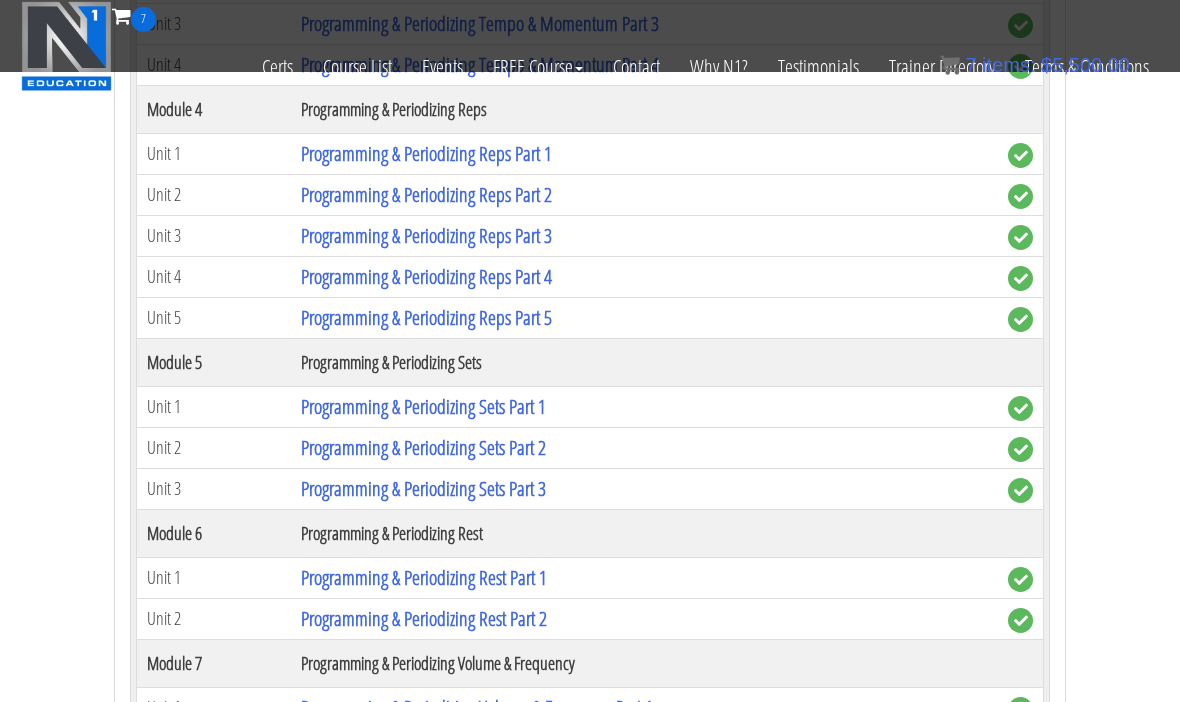 scroll, scrollTop: 2296, scrollLeft: 0, axis: vertical 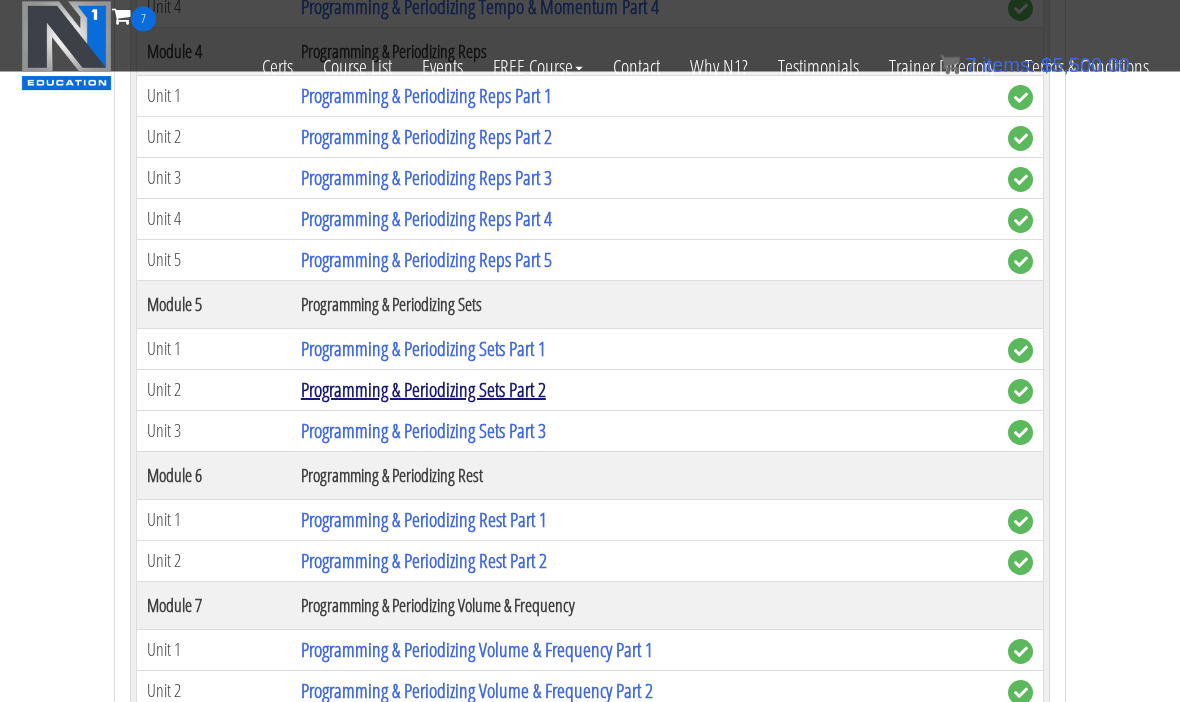 click on "Programming & Periodizing Sets Part 2" at bounding box center [423, 390] 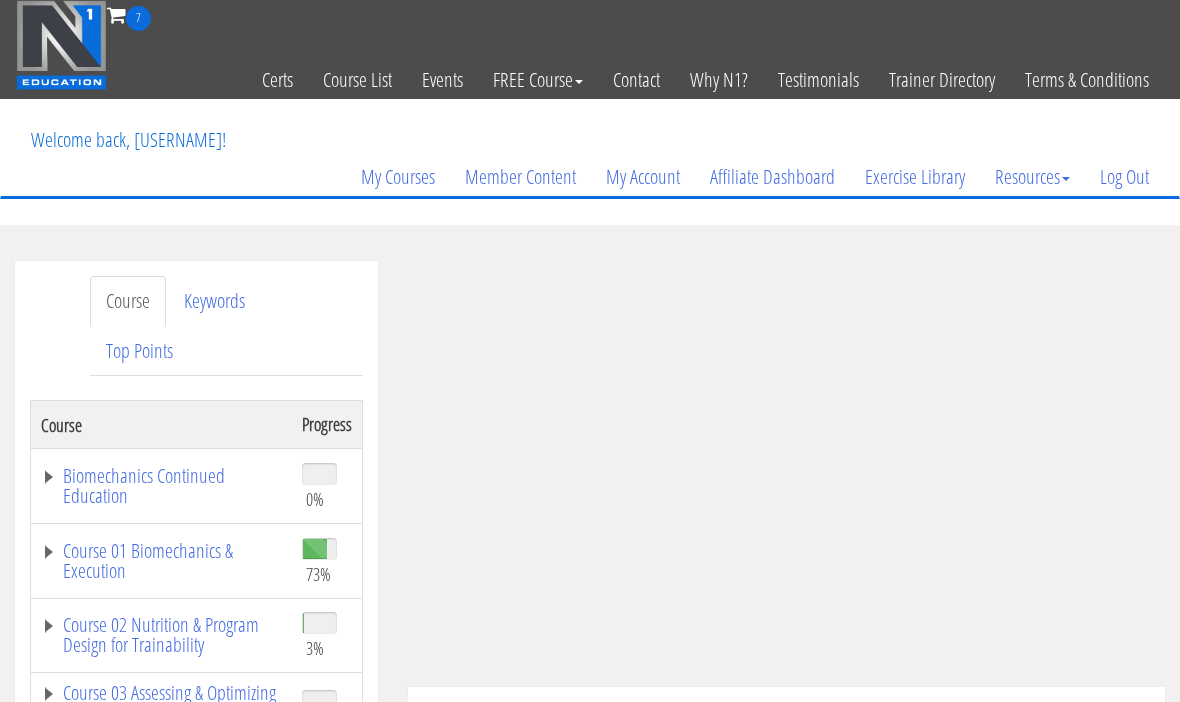 scroll, scrollTop: 0, scrollLeft: 0, axis: both 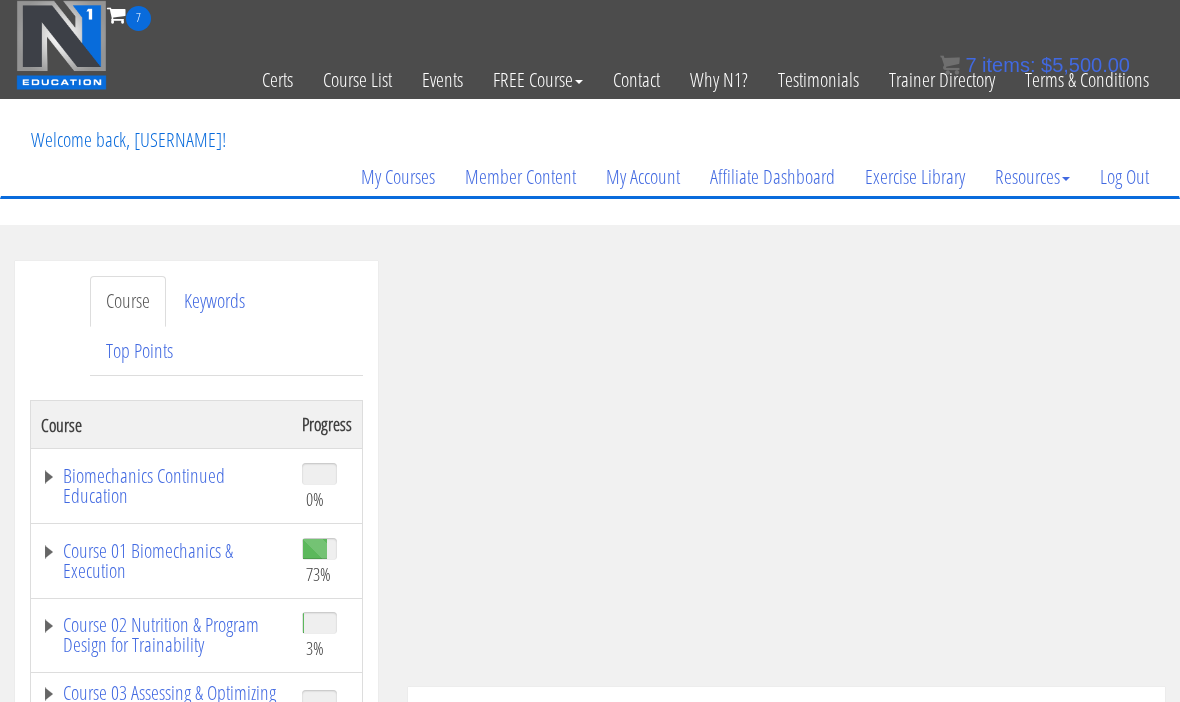 click on "Transcript
Questions" at bounding box center [816, 727] 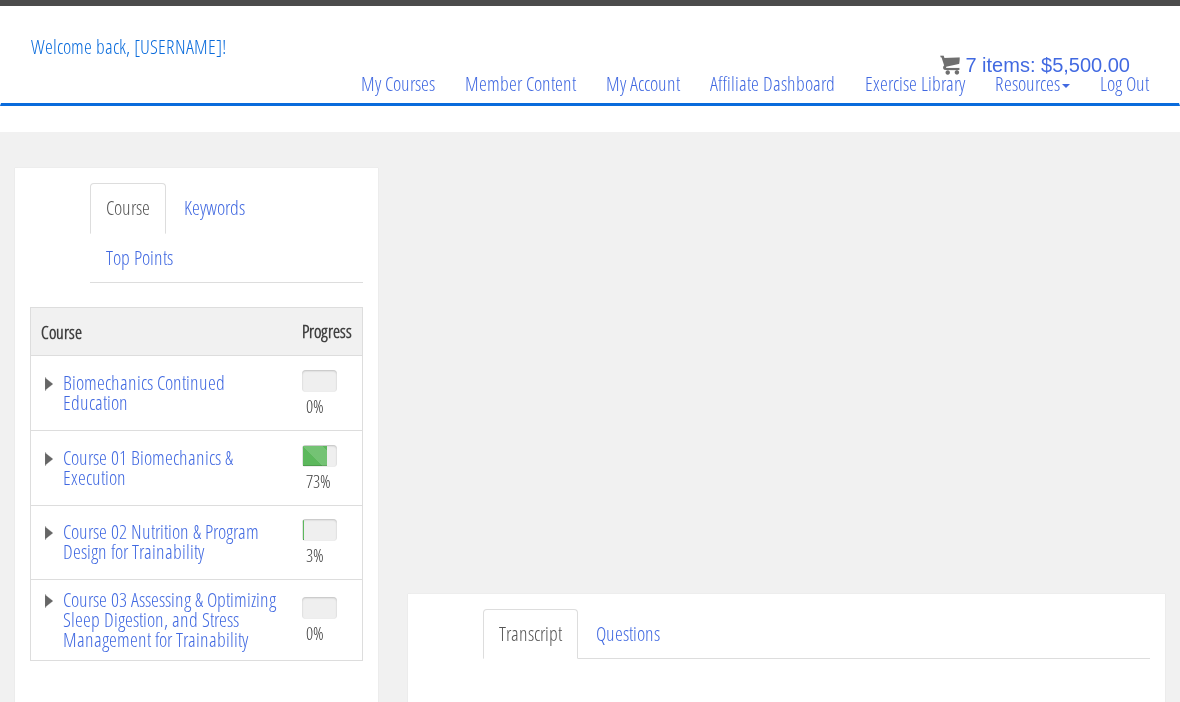 scroll, scrollTop: 96, scrollLeft: 0, axis: vertical 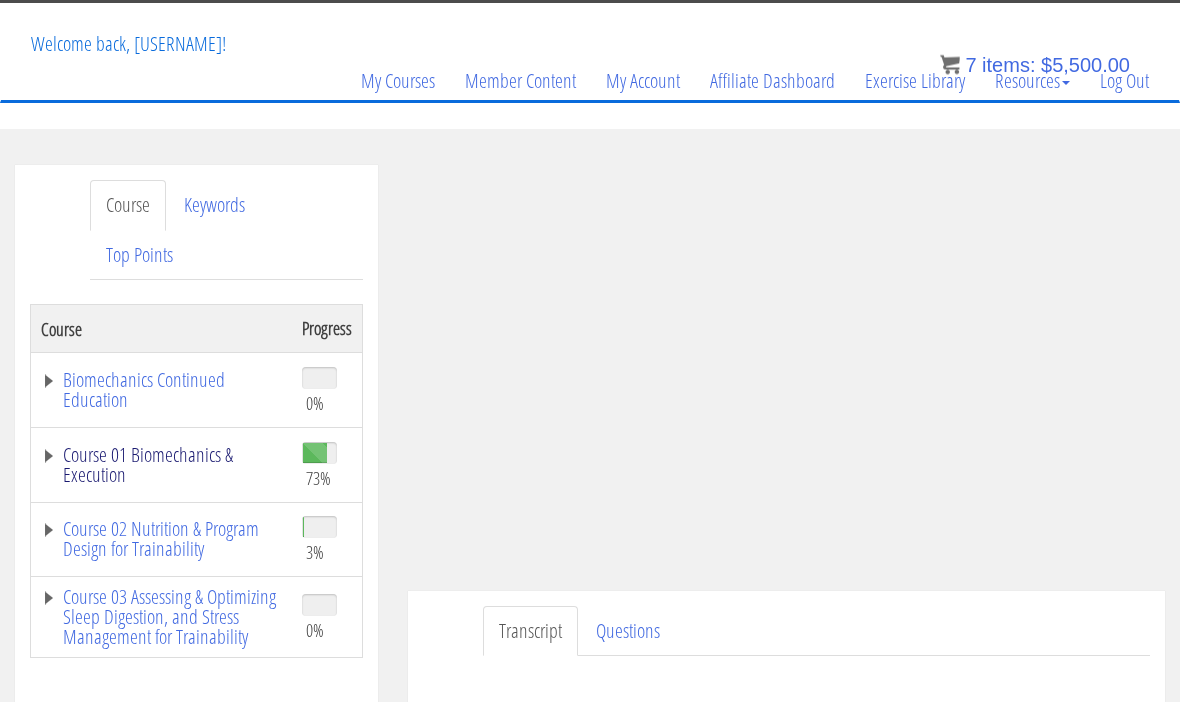 click on "Course 01 Biomechanics & Execution" at bounding box center [161, 466] 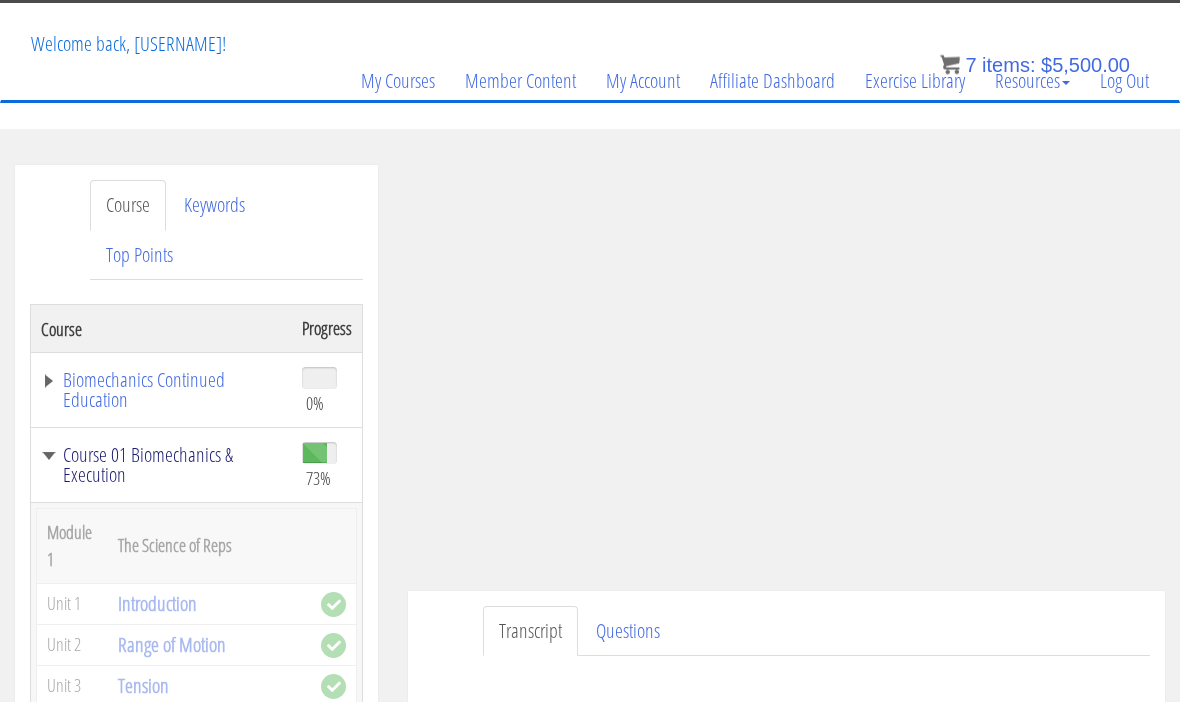 scroll, scrollTop: 97, scrollLeft: 0, axis: vertical 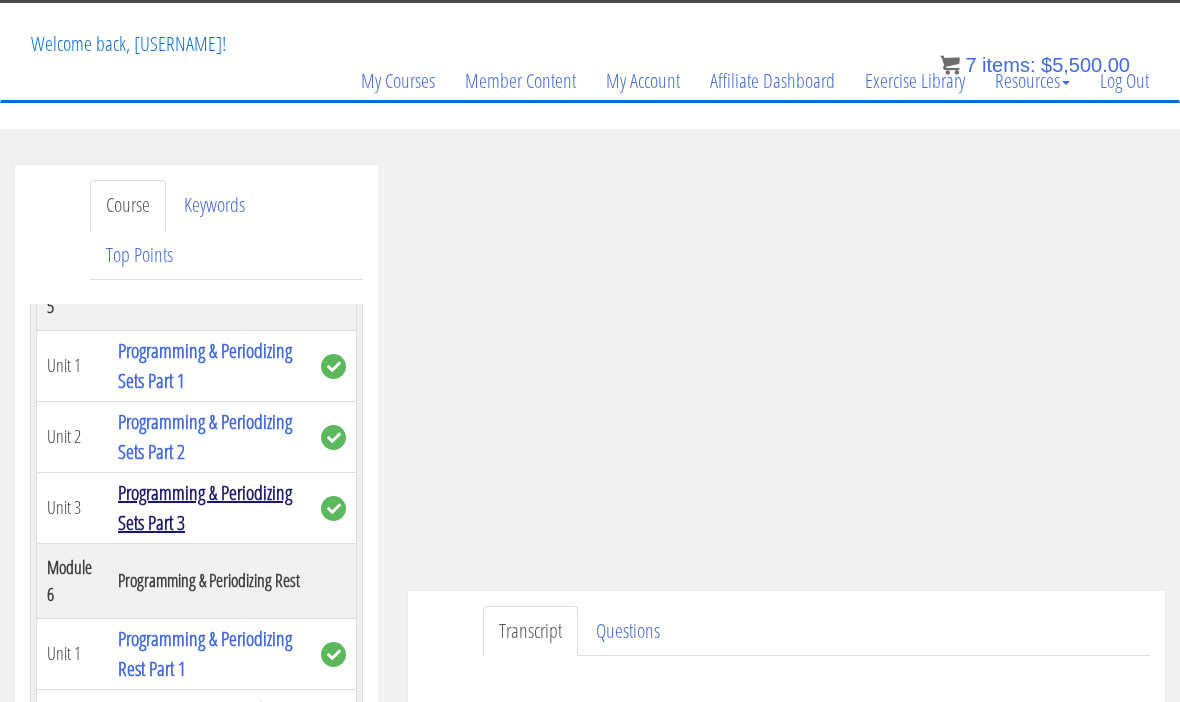 click on "Programming & Periodizing Sets Part 3" at bounding box center (205, 507) 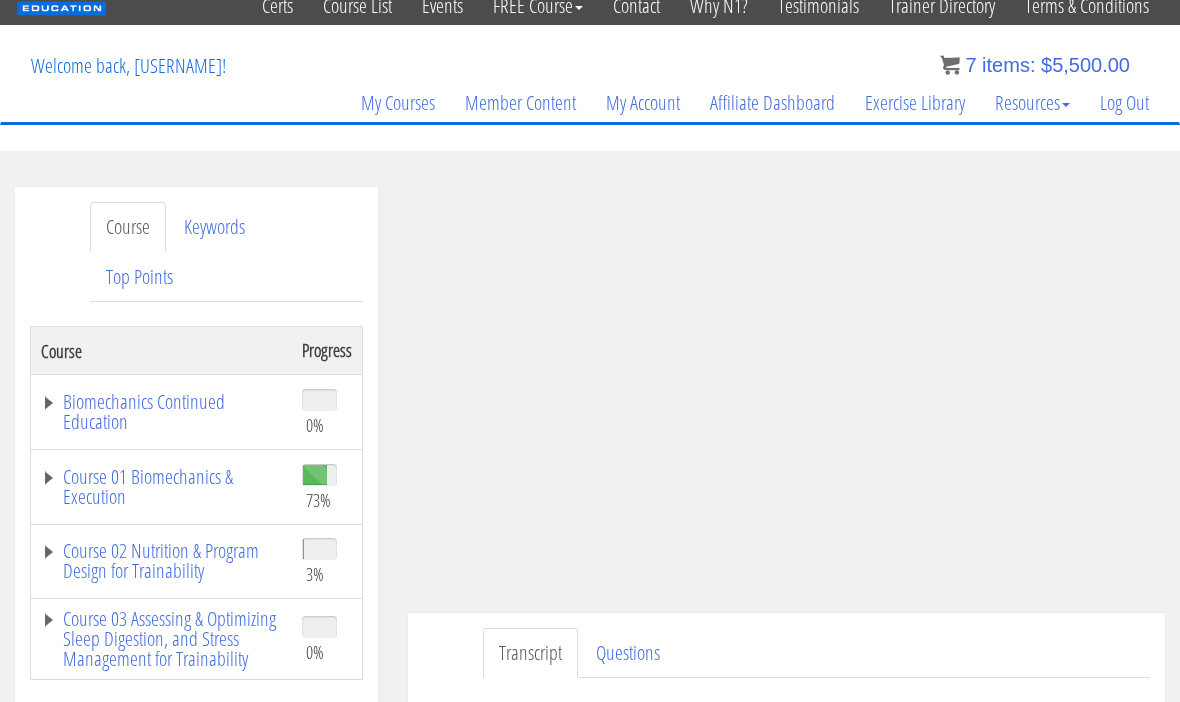 scroll, scrollTop: 77, scrollLeft: 0, axis: vertical 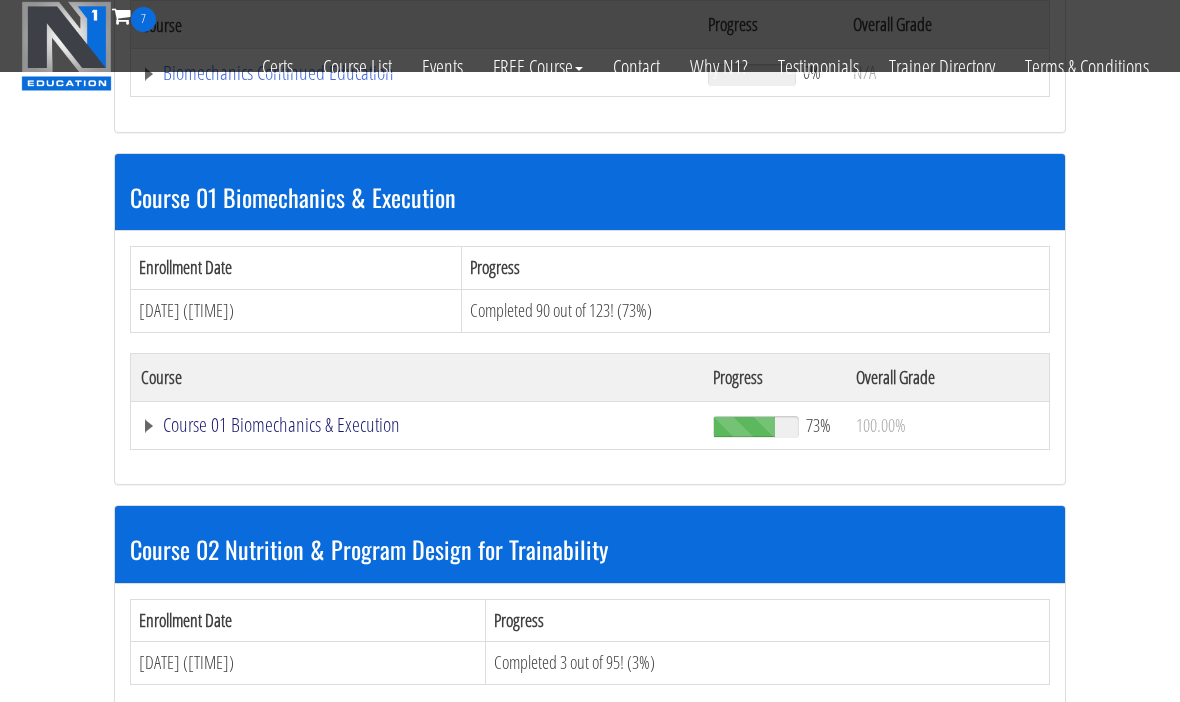click on "Course 01 Biomechanics & Execution" at bounding box center (414, 73) 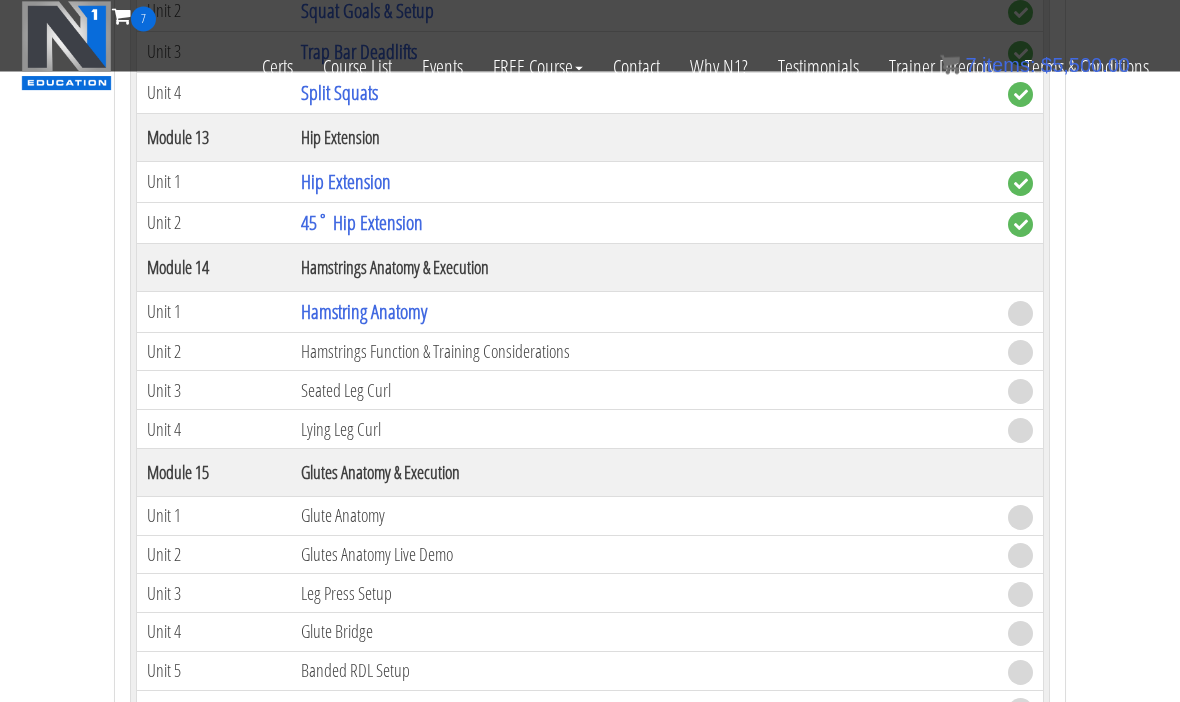 scroll, scrollTop: 5064, scrollLeft: 0, axis: vertical 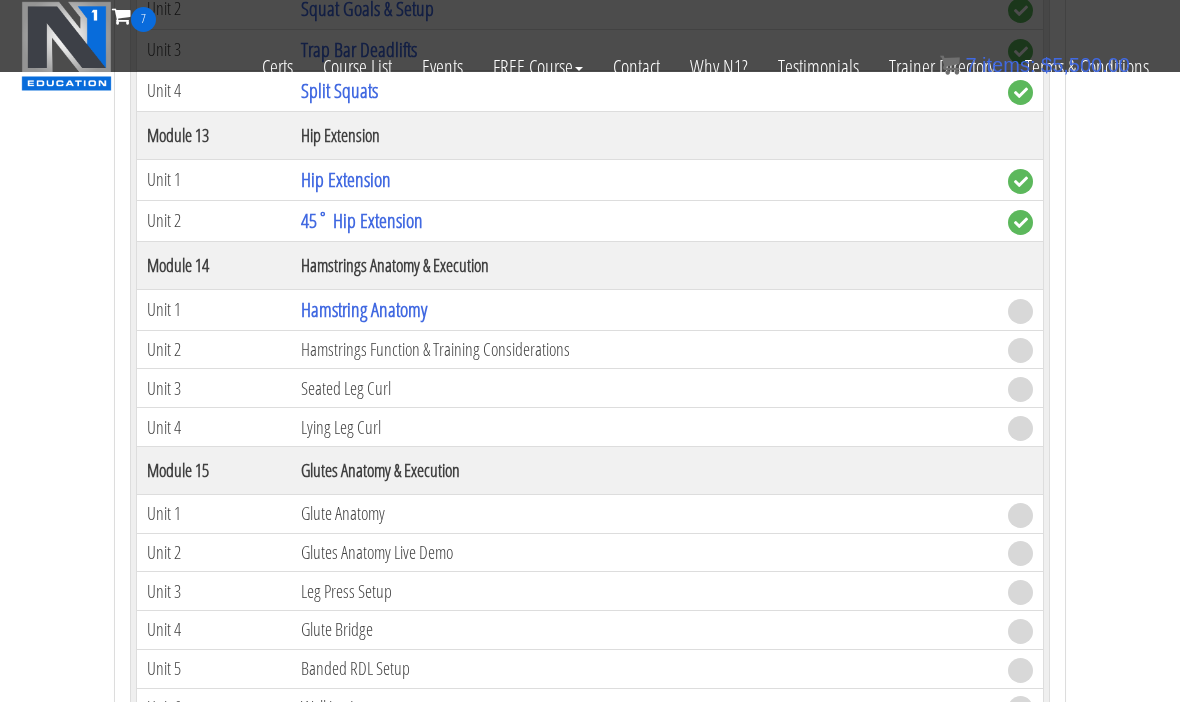 click on "Biomechanics Continued Education
Enrollment Date
Progress
Aug 06, 2025 (01:27:26 PM)
Click the first unit below to get started!
Course Progress Overall Grade Biomechanics Continued Education
0%
N/A
Module 1
Continued Education
Unit 1
The Truth About Neuromechanical Matching, Specificity, Stability, & Coordination
Course 01 Biomechanics & Execution
Progress" at bounding box center [590, -1102] 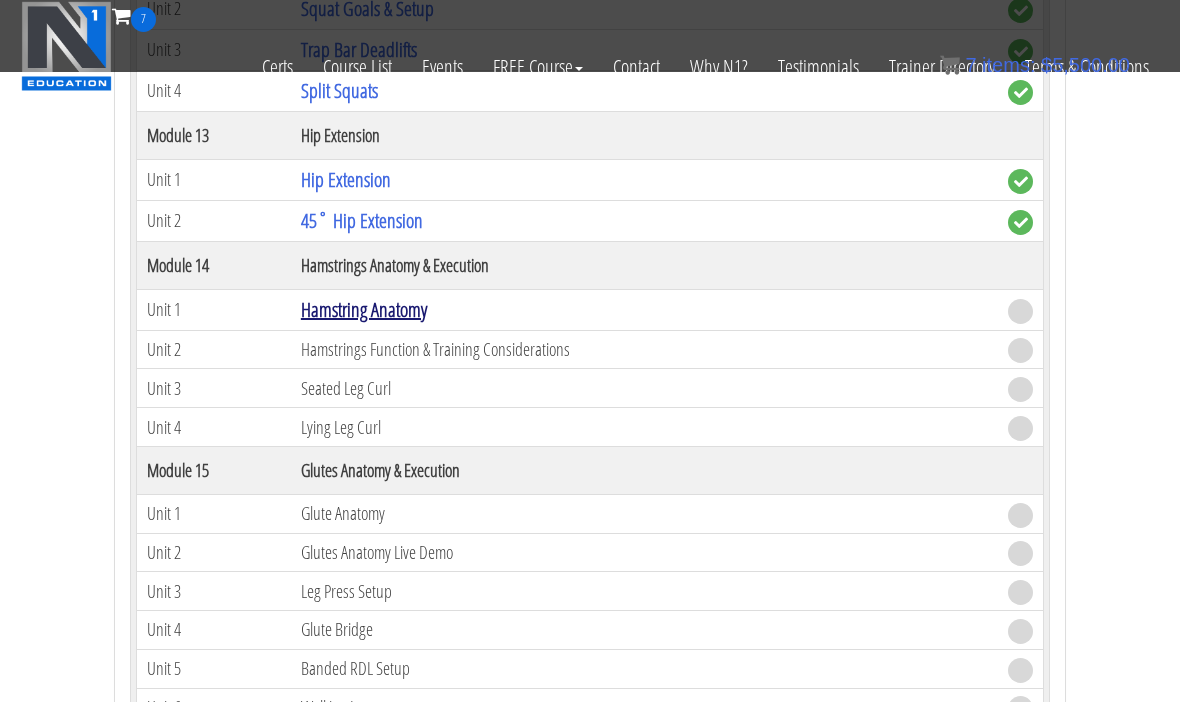 click on "Hamstring Anatomy" at bounding box center [364, 309] 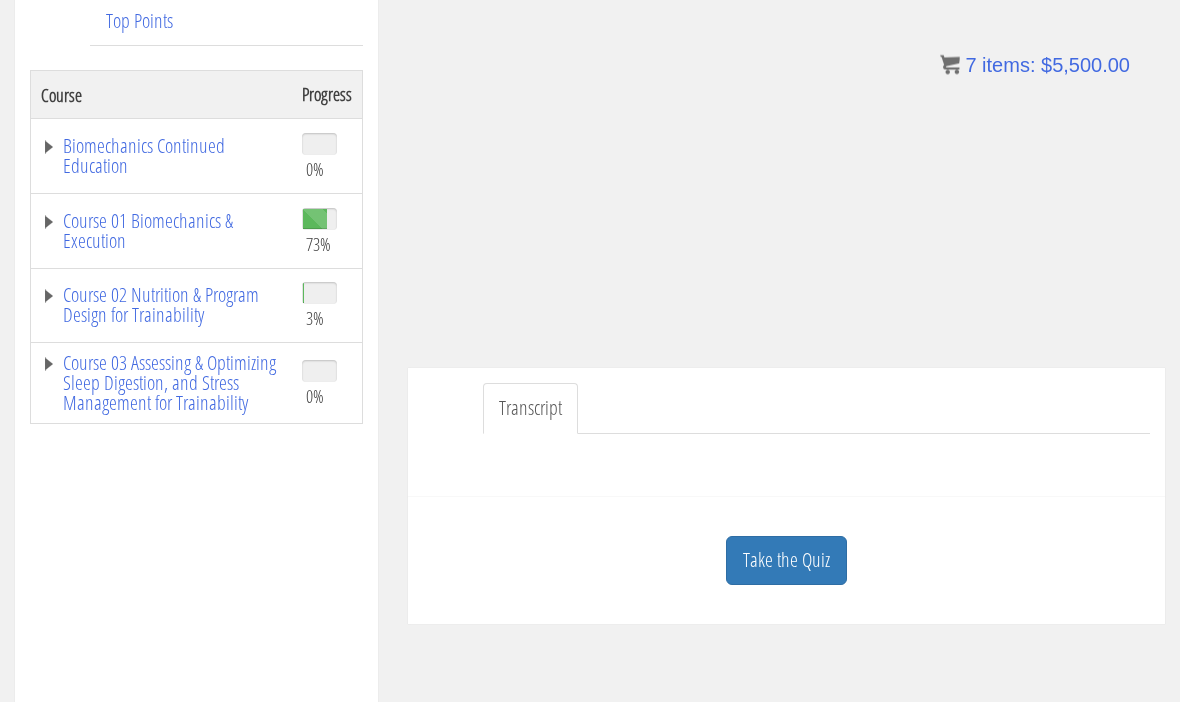 scroll, scrollTop: 344, scrollLeft: 0, axis: vertical 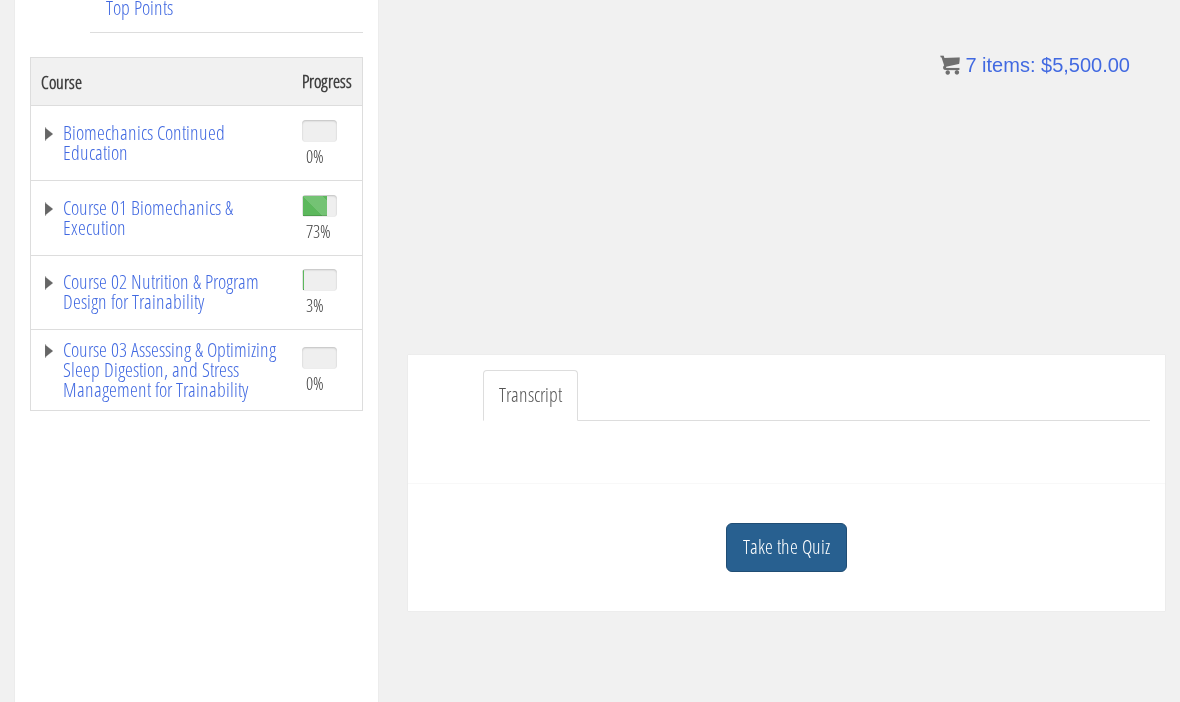 click on "Take the Quiz" at bounding box center (786, 547) 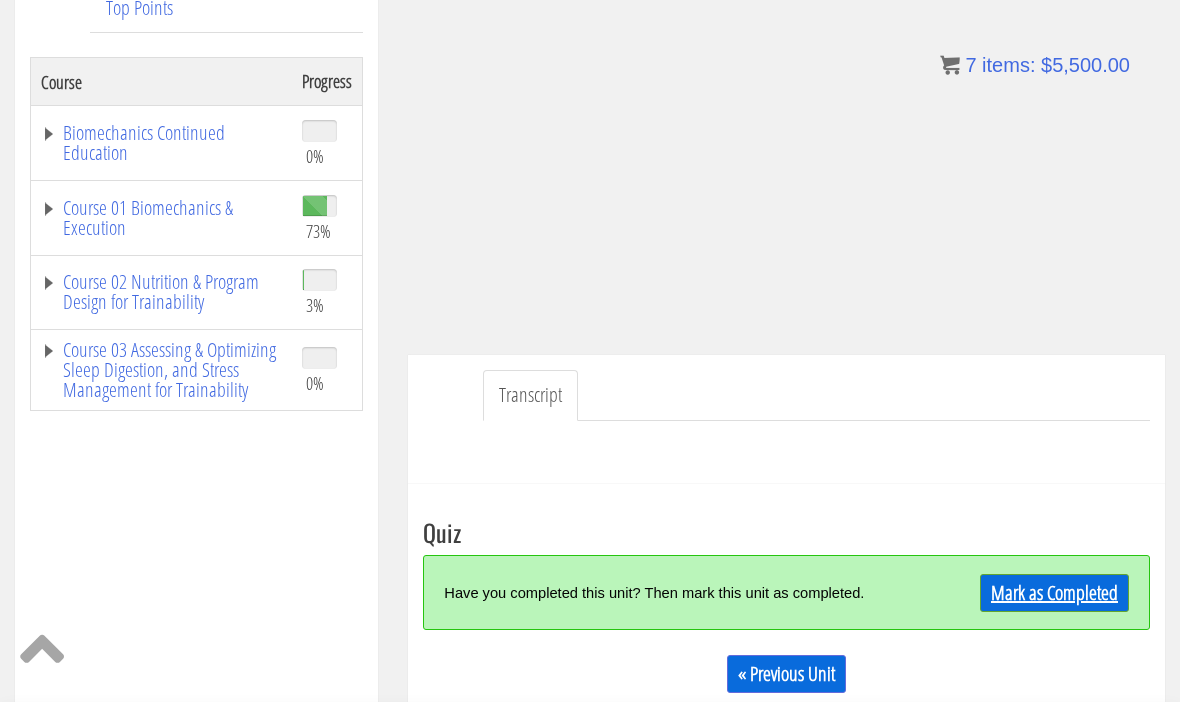 click on "Mark as Completed" at bounding box center (1054, 593) 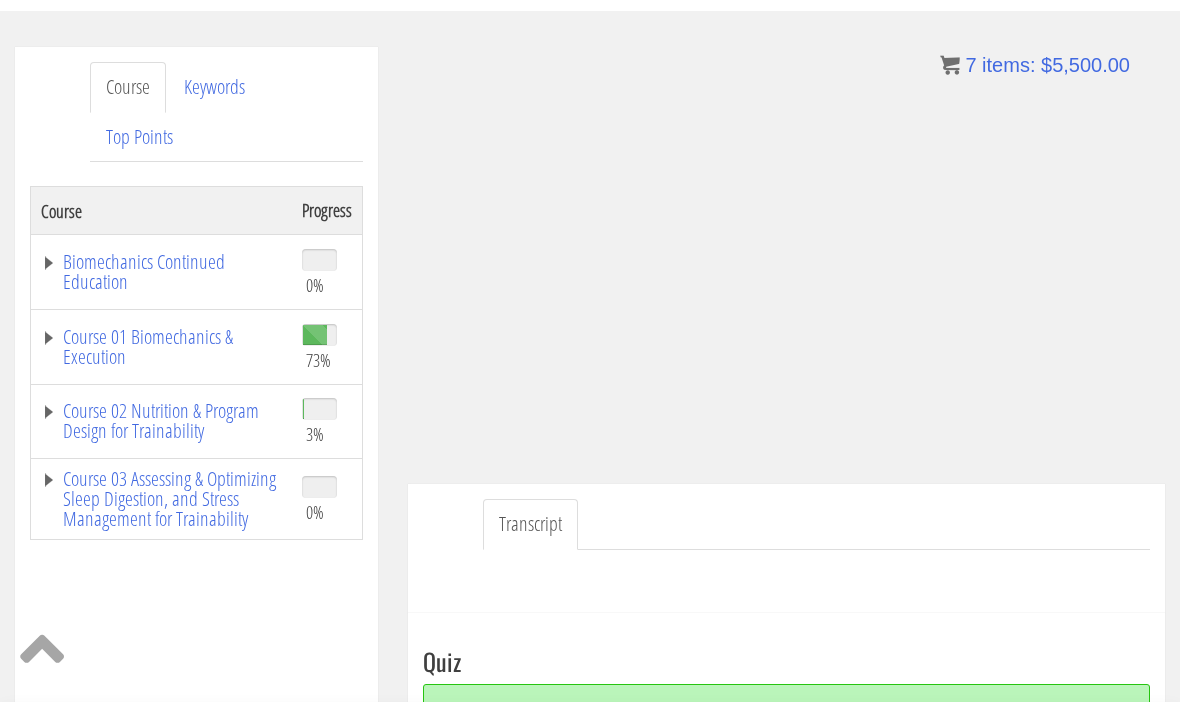scroll, scrollTop: 214, scrollLeft: 0, axis: vertical 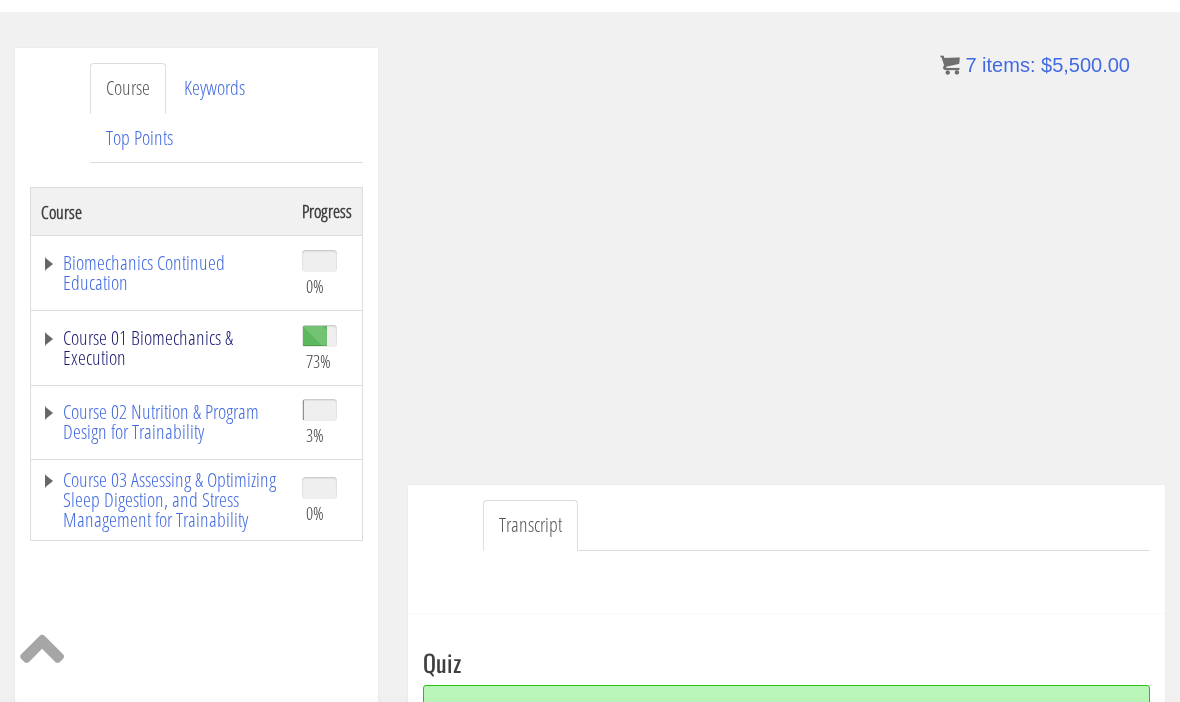 click on "Course 01 Biomechanics & Execution" at bounding box center (161, 348) 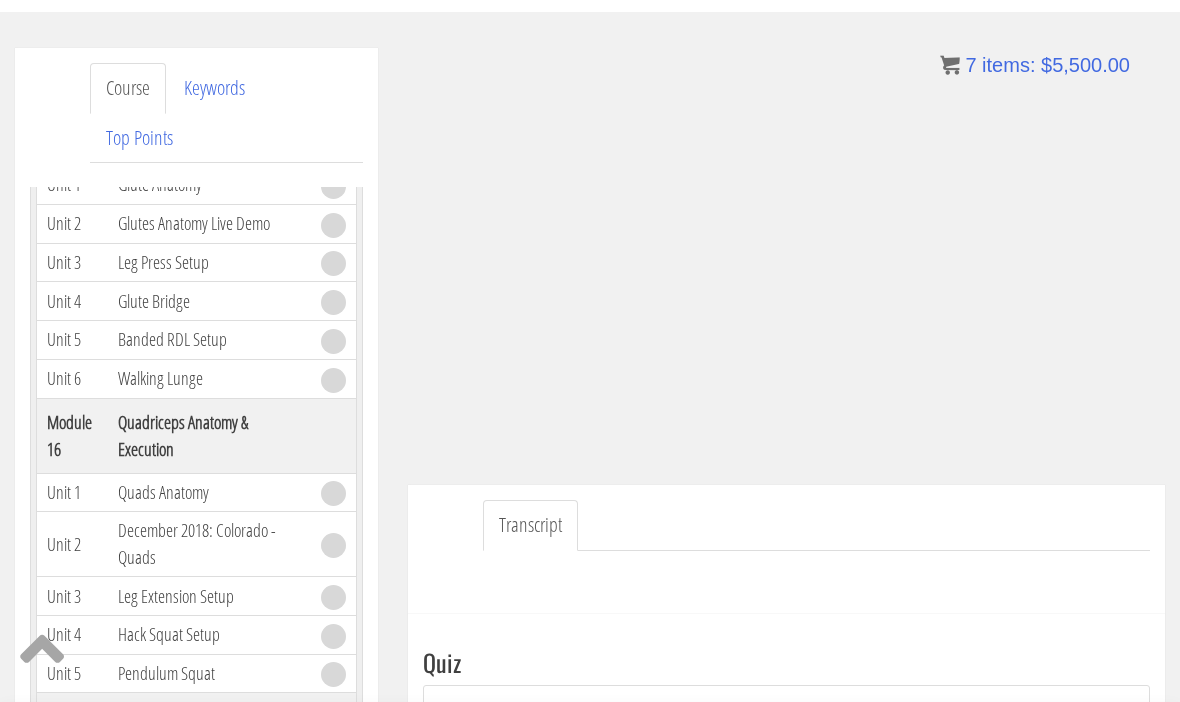 scroll, scrollTop: 6254, scrollLeft: 0, axis: vertical 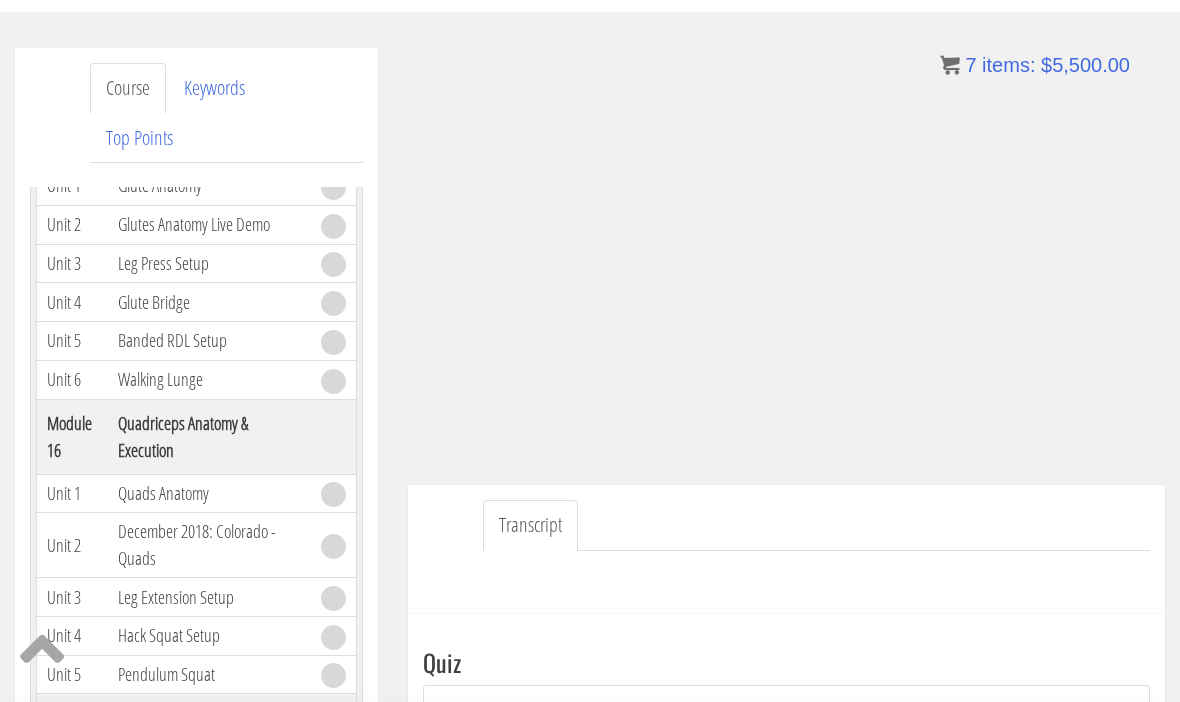 click on "Hamstrings Function & Training Considerations" at bounding box center [209, -19] 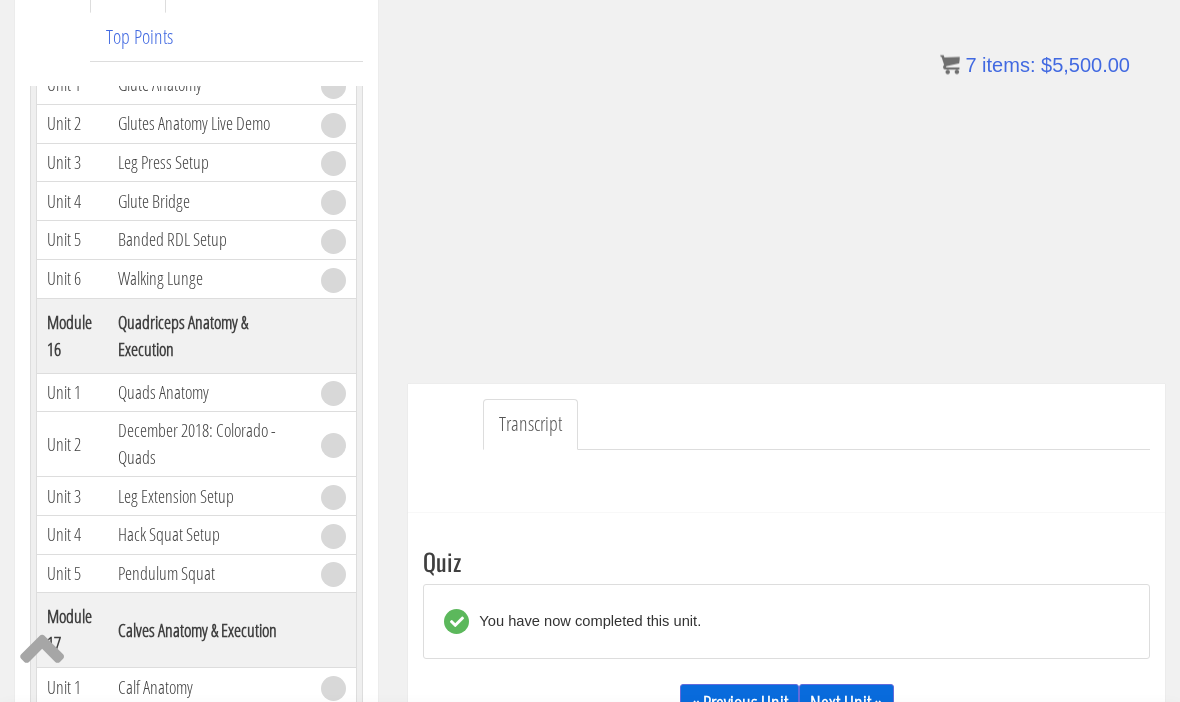 scroll, scrollTop: 315, scrollLeft: 0, axis: vertical 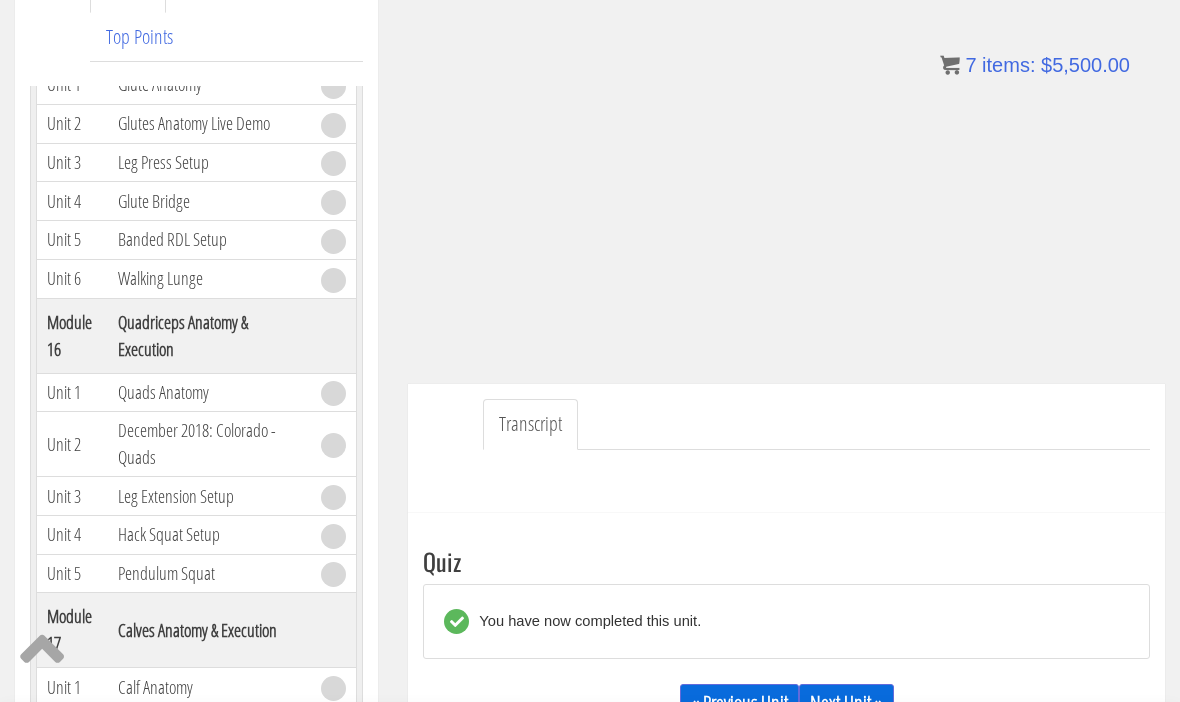 click on "Next Unit »" at bounding box center [846, 703] 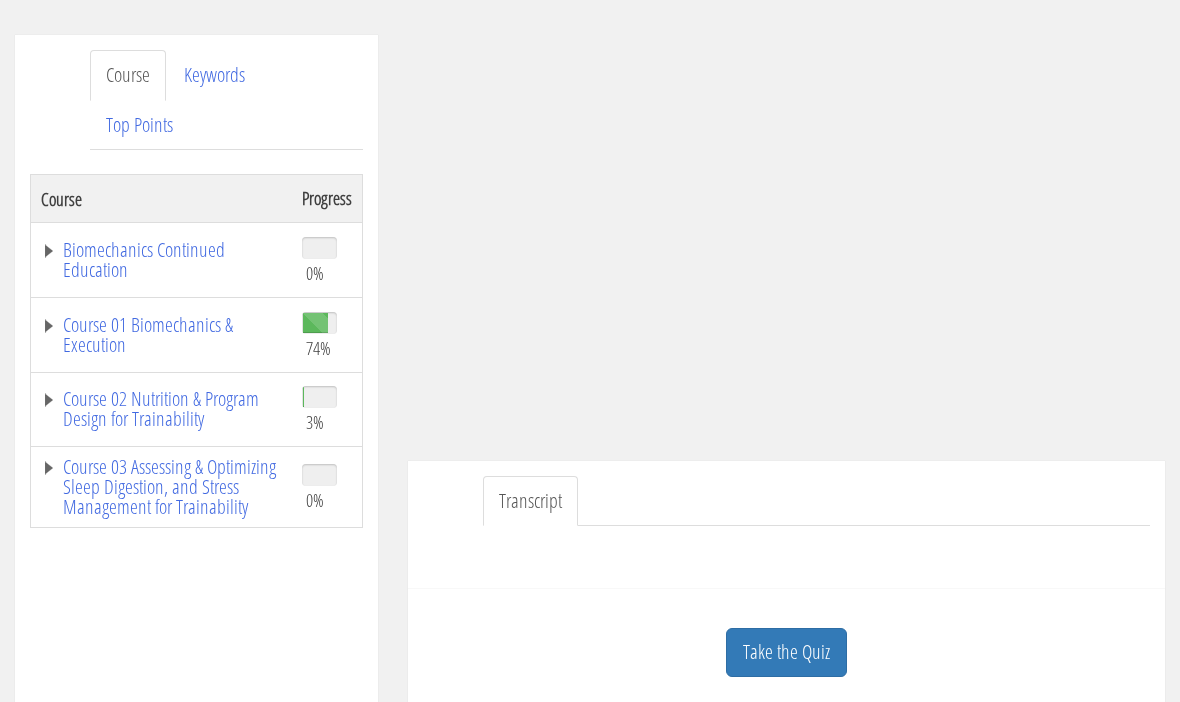 scroll, scrollTop: 226, scrollLeft: 0, axis: vertical 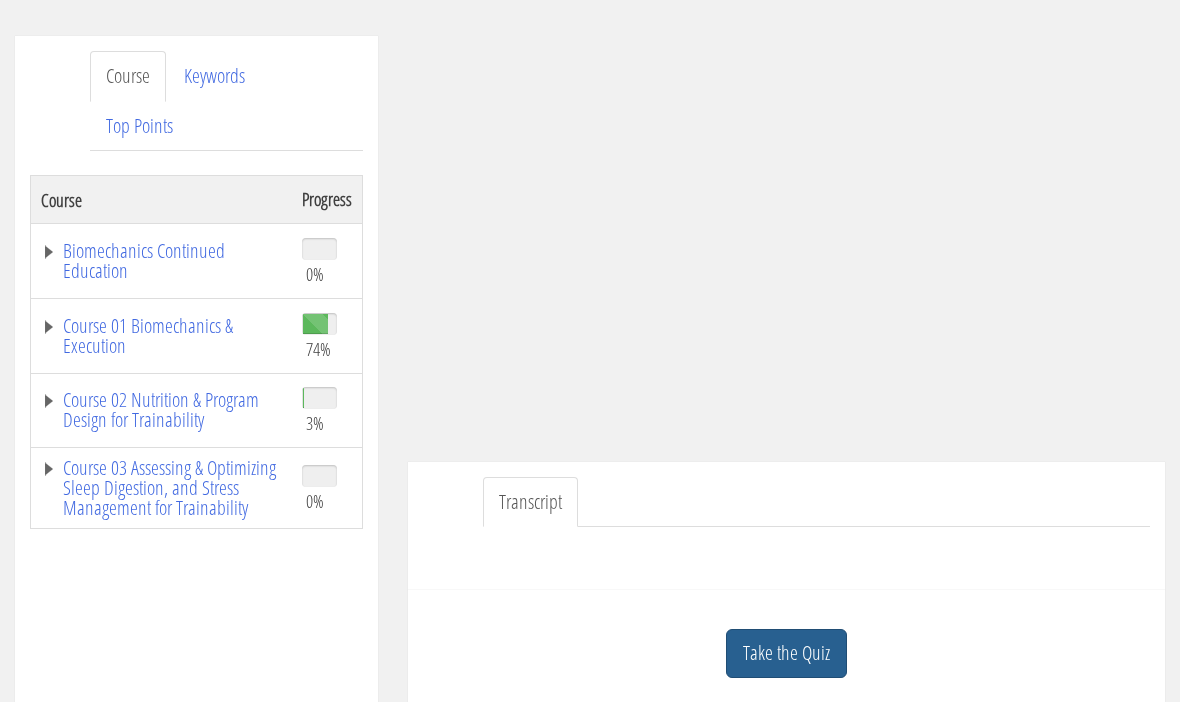 click on "Take the Quiz" at bounding box center [786, 653] 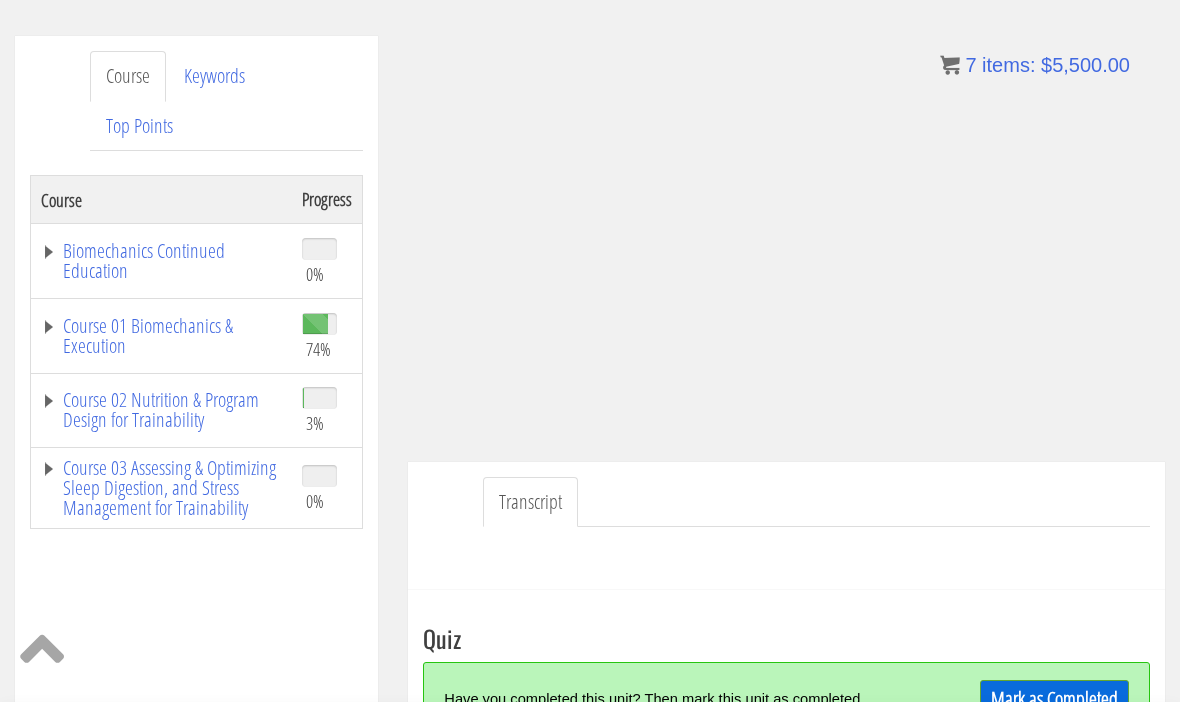click on "Mark as Completed" at bounding box center [1054, 699] 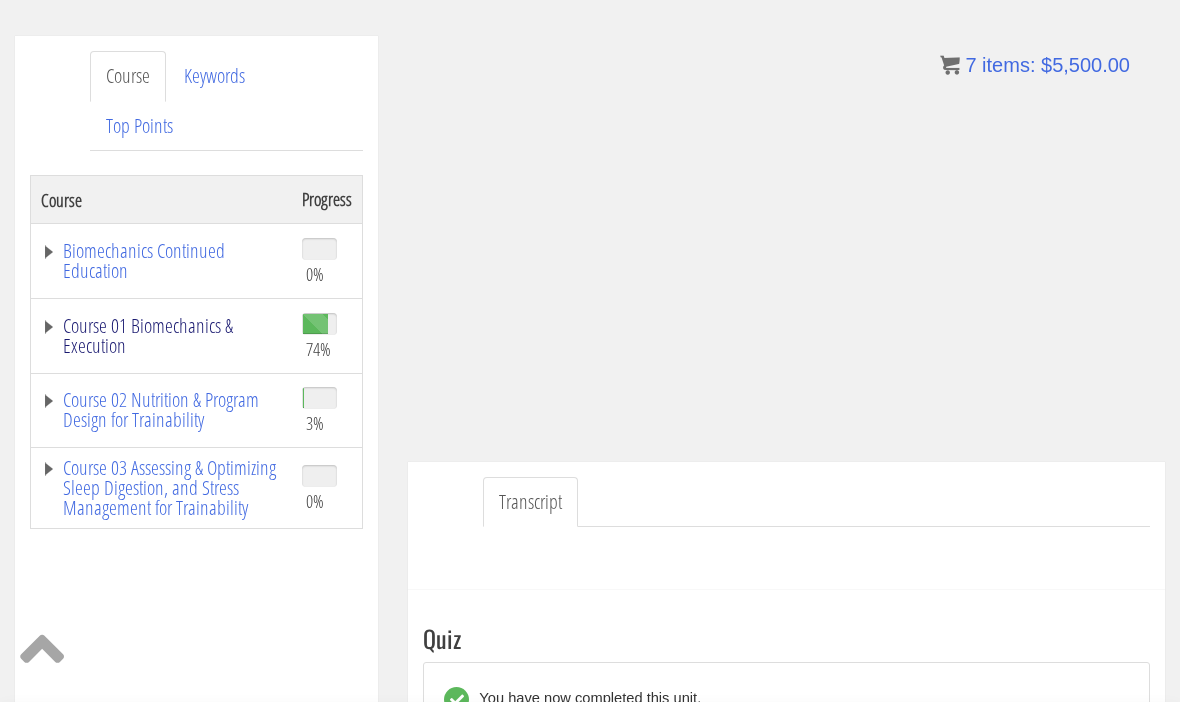 click on "Course 01 Biomechanics & Execution" at bounding box center [161, 336] 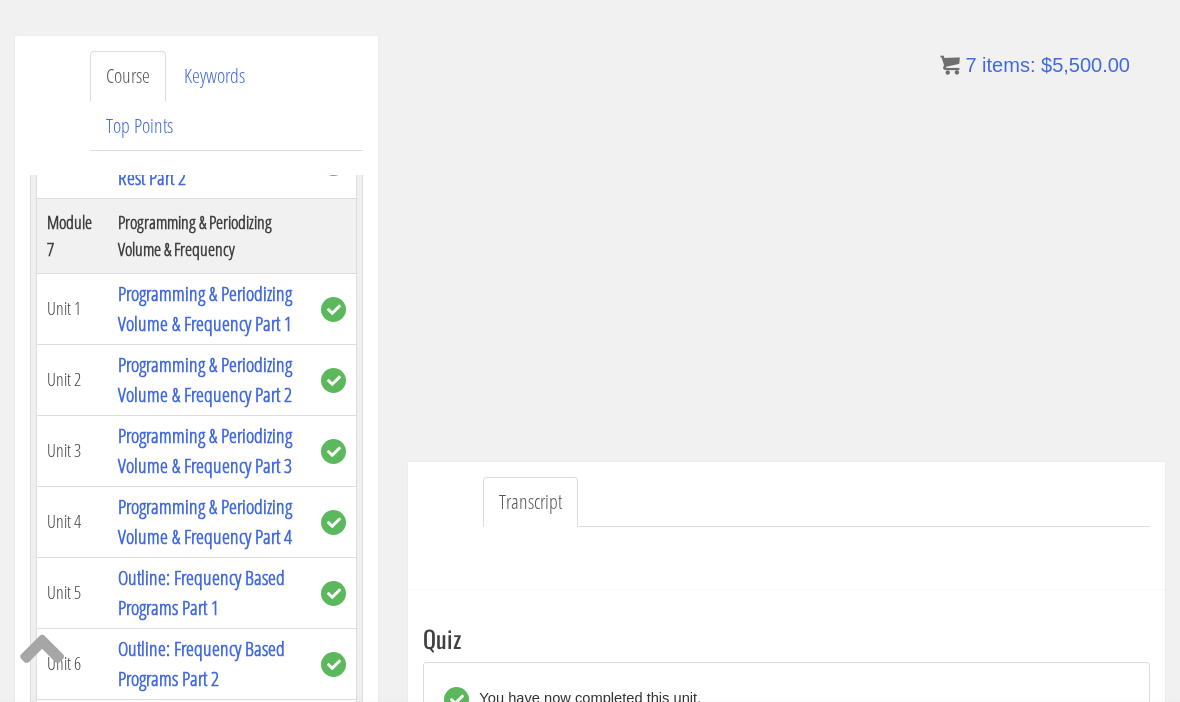 scroll, scrollTop: 2967, scrollLeft: 0, axis: vertical 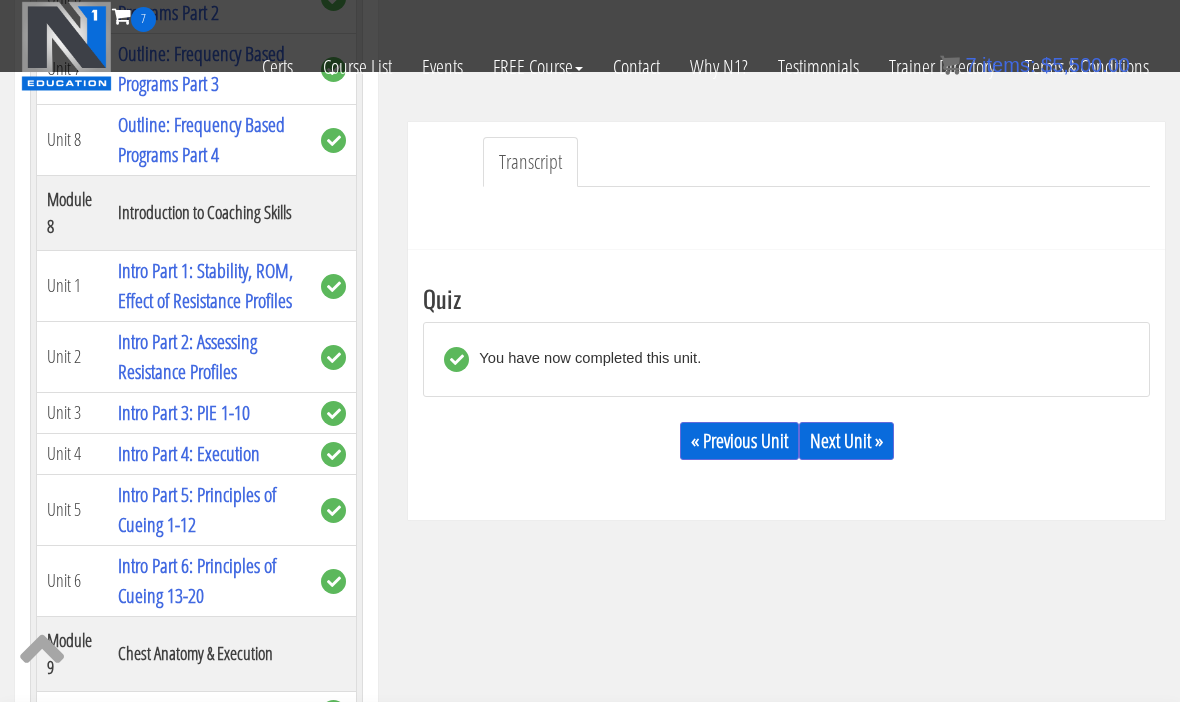 click on "Course
Keywords
Top Points
Course Progress Biomechanics Continued Education
0%
Module 1
Continued Education
Unit 1
The Truth About Neuromechanical Matching, Specificity, Stability, & Coordination
Course 01 Biomechanics & Execution
74%
Module 1
The Science of Reps
Unit 1
Introduction
Unit 2
Range of Motion
Unit 3
Tension
Unit 4
Training Goals
Unit 5" at bounding box center (590, 285) 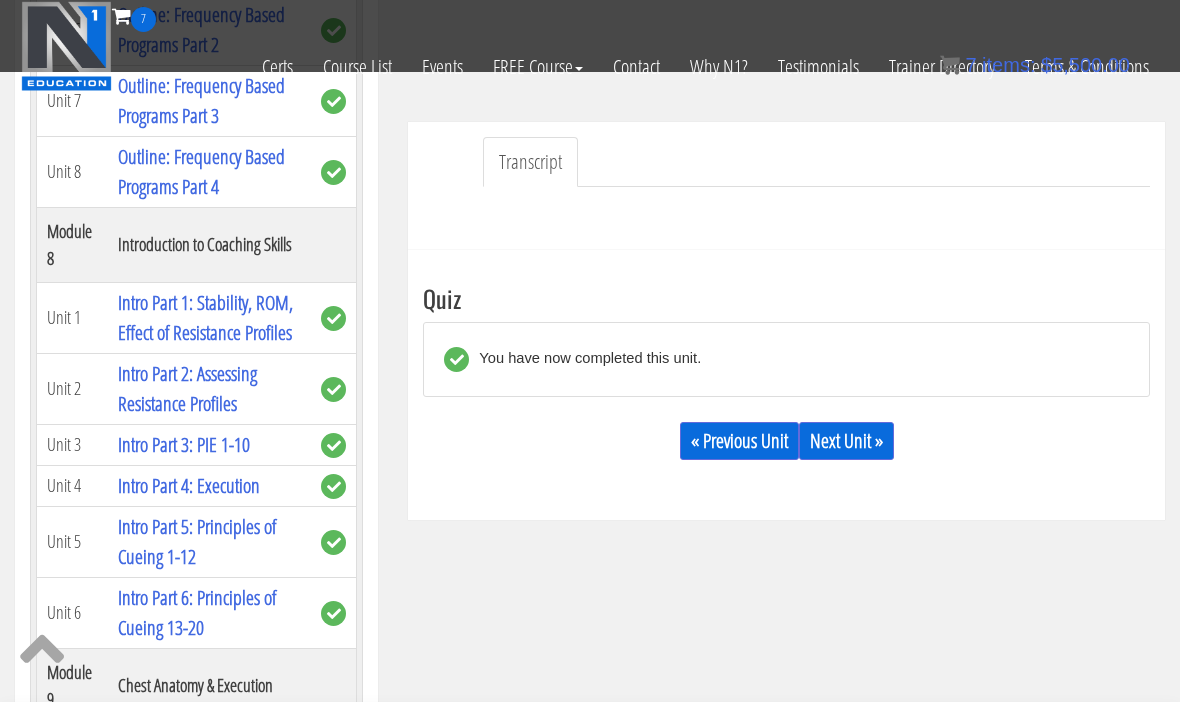 scroll, scrollTop: 2993, scrollLeft: 0, axis: vertical 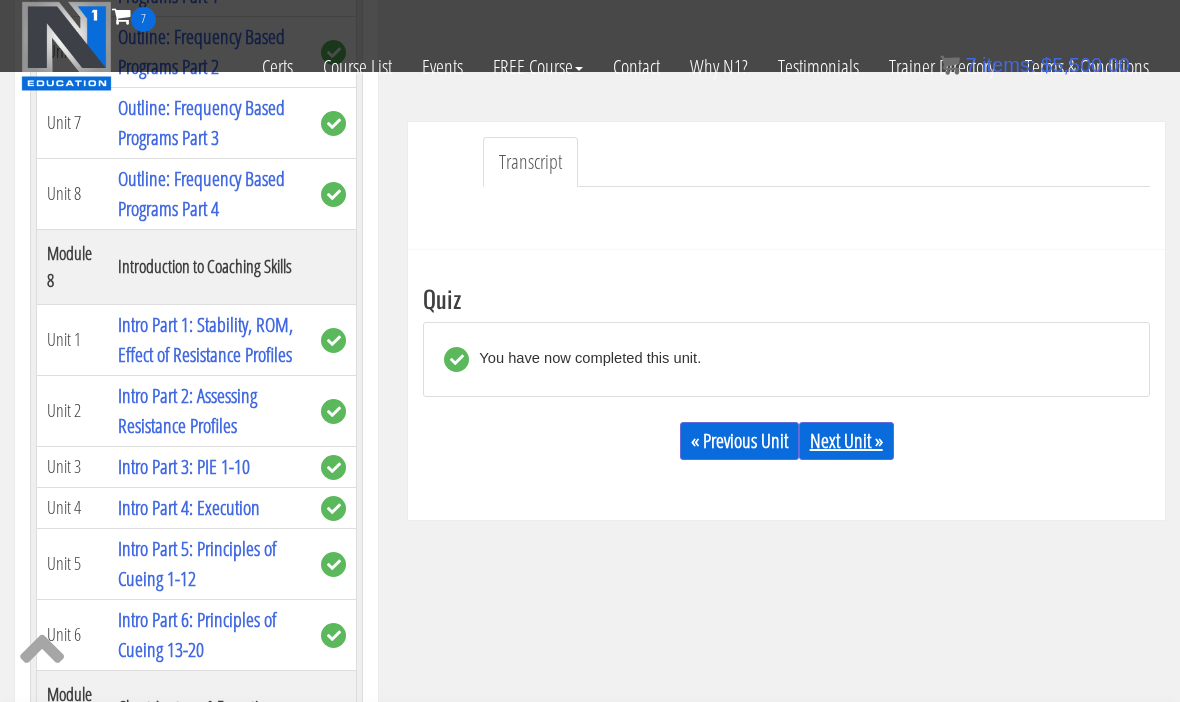 click on "Next Unit »" at bounding box center [846, 441] 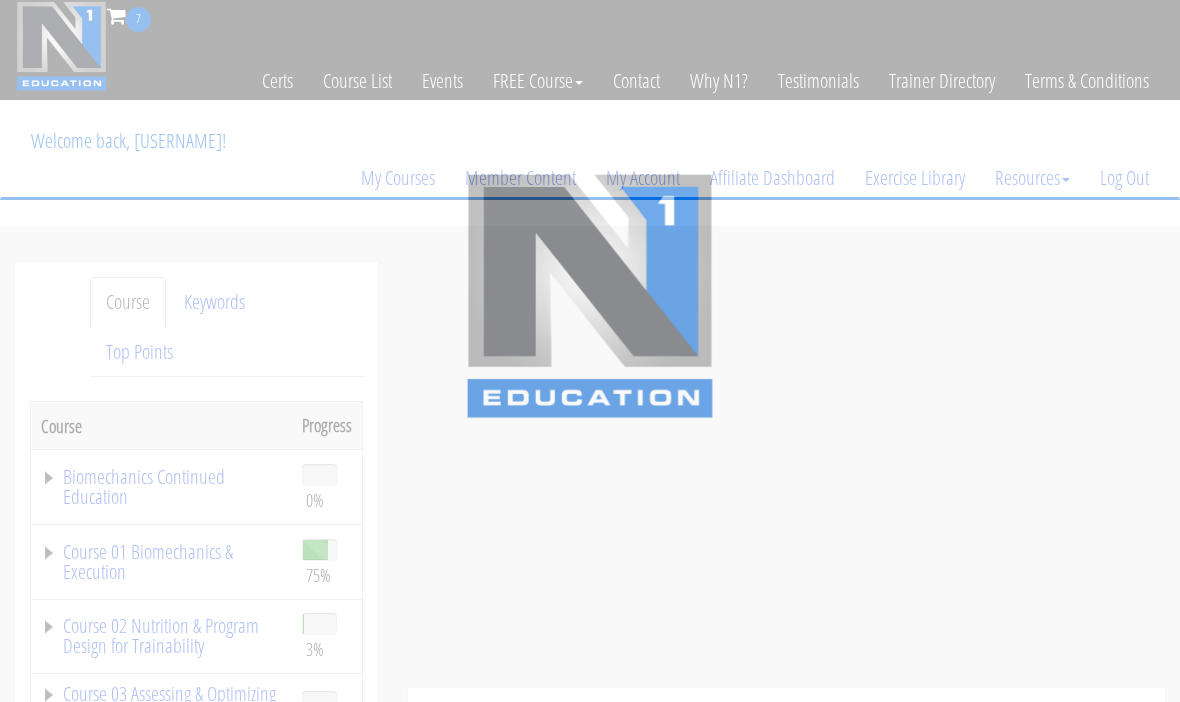 scroll, scrollTop: 0, scrollLeft: 0, axis: both 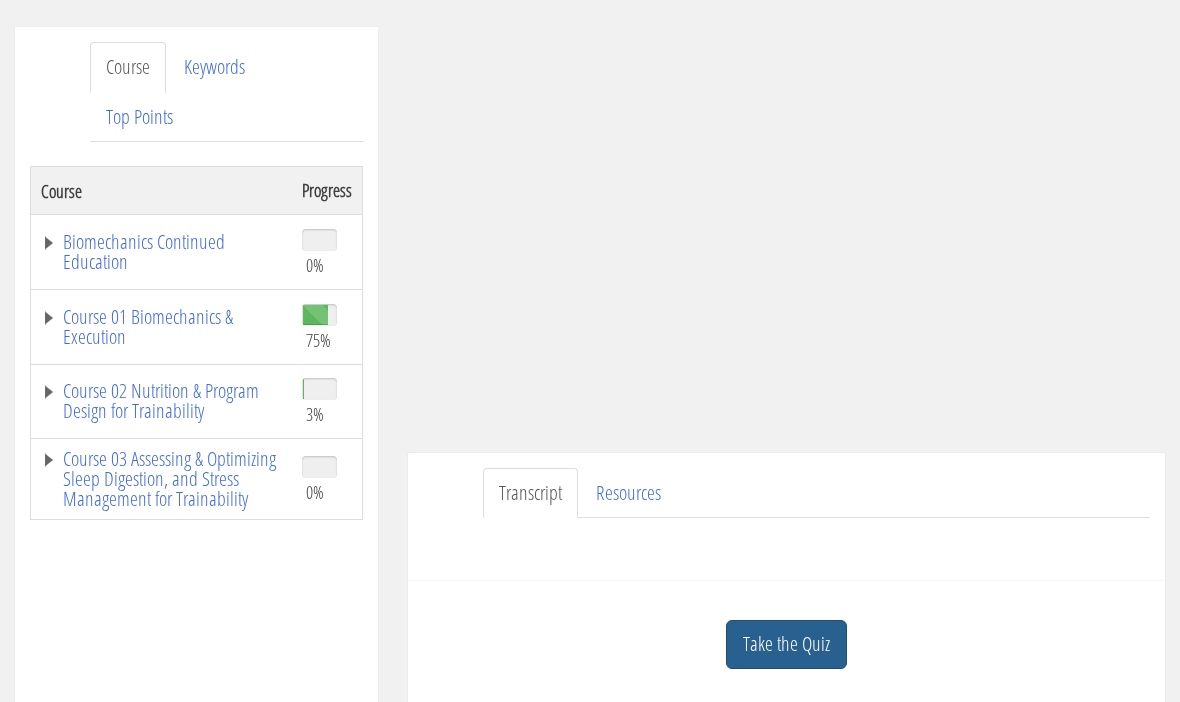 click on "Take the Quiz" at bounding box center (786, 644) 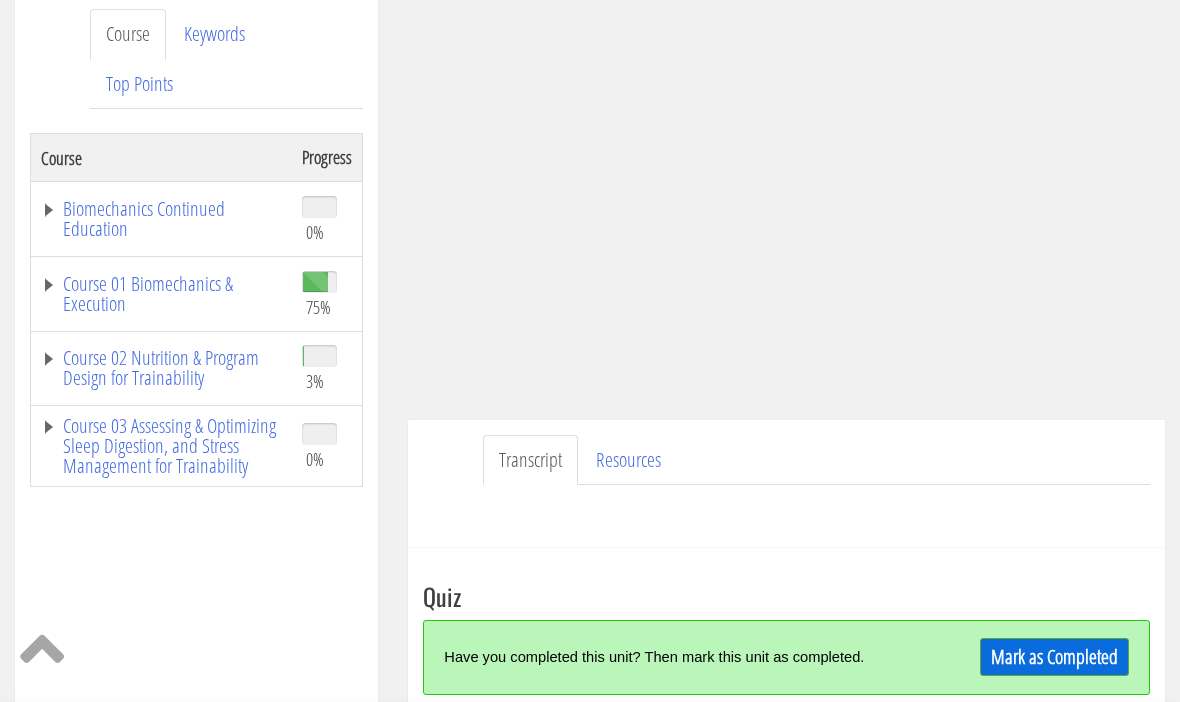 scroll, scrollTop: 414, scrollLeft: 0, axis: vertical 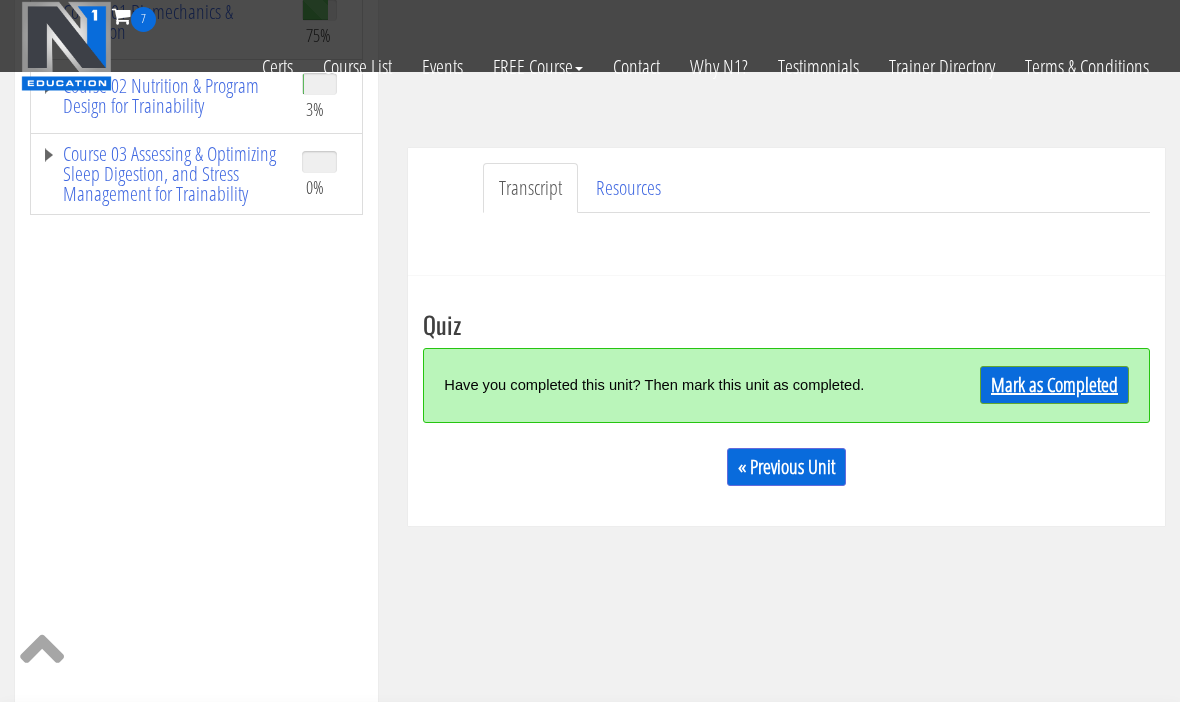 click on "Mark as Completed" at bounding box center (1054, 385) 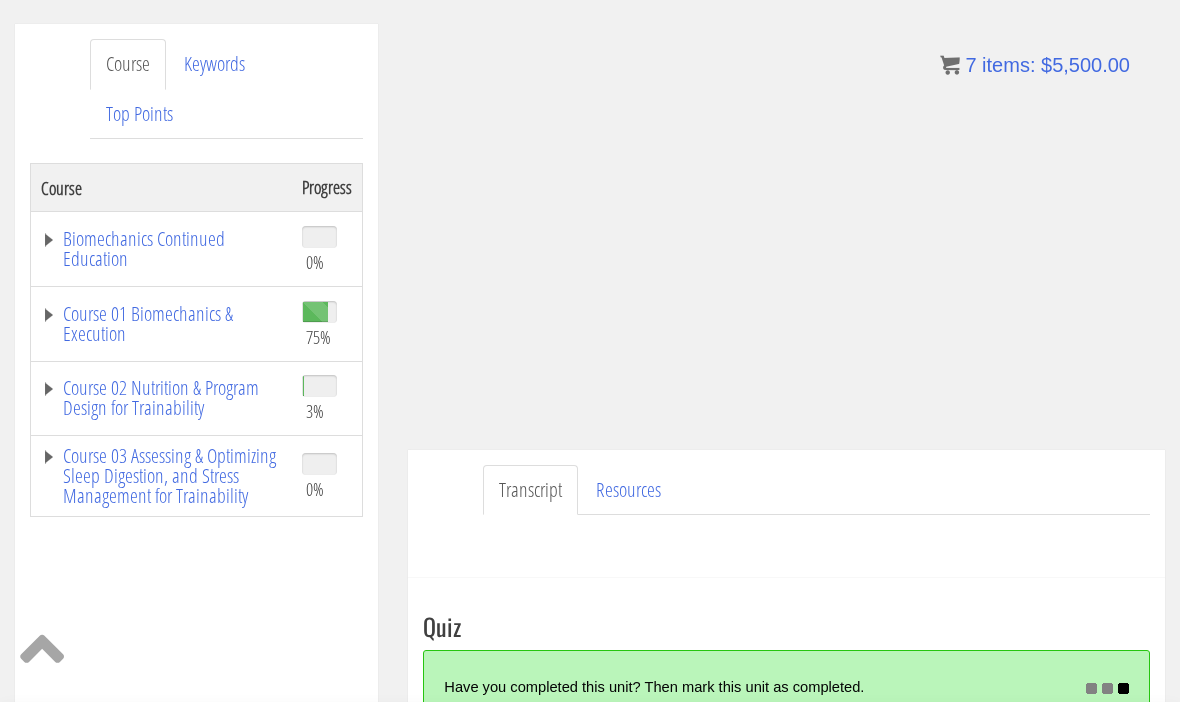 scroll, scrollTop: 216, scrollLeft: 0, axis: vertical 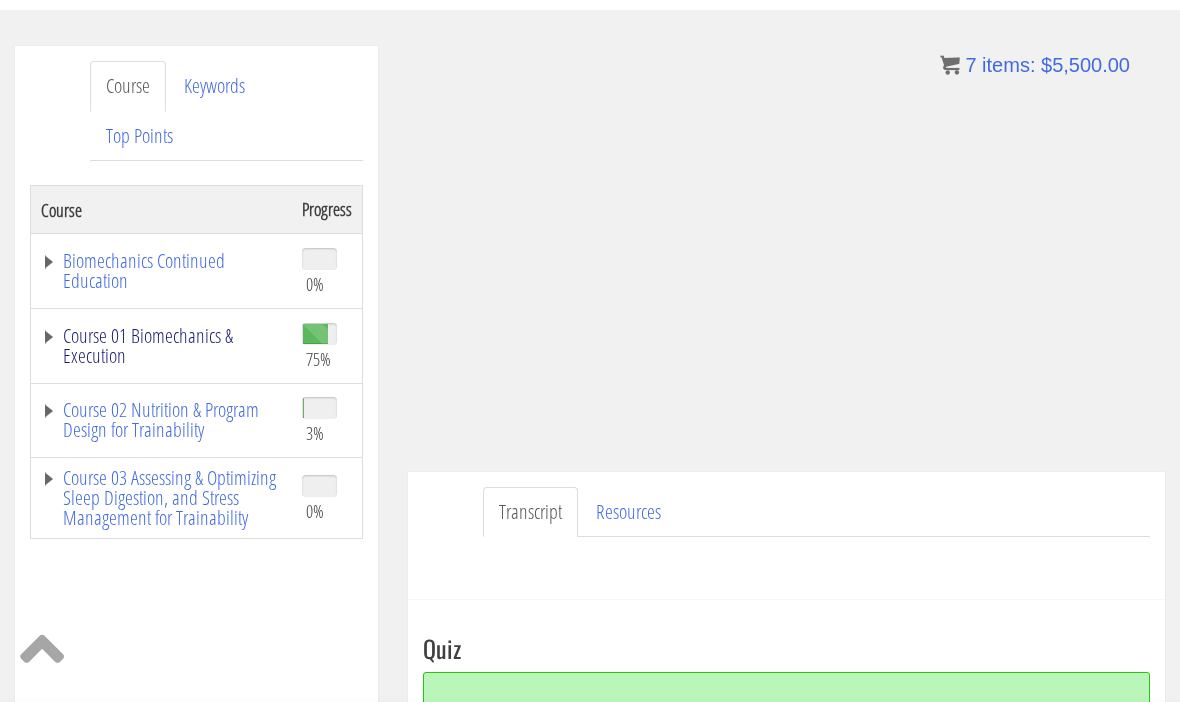 click on "Course 01 Biomechanics & Execution" at bounding box center (161, 346) 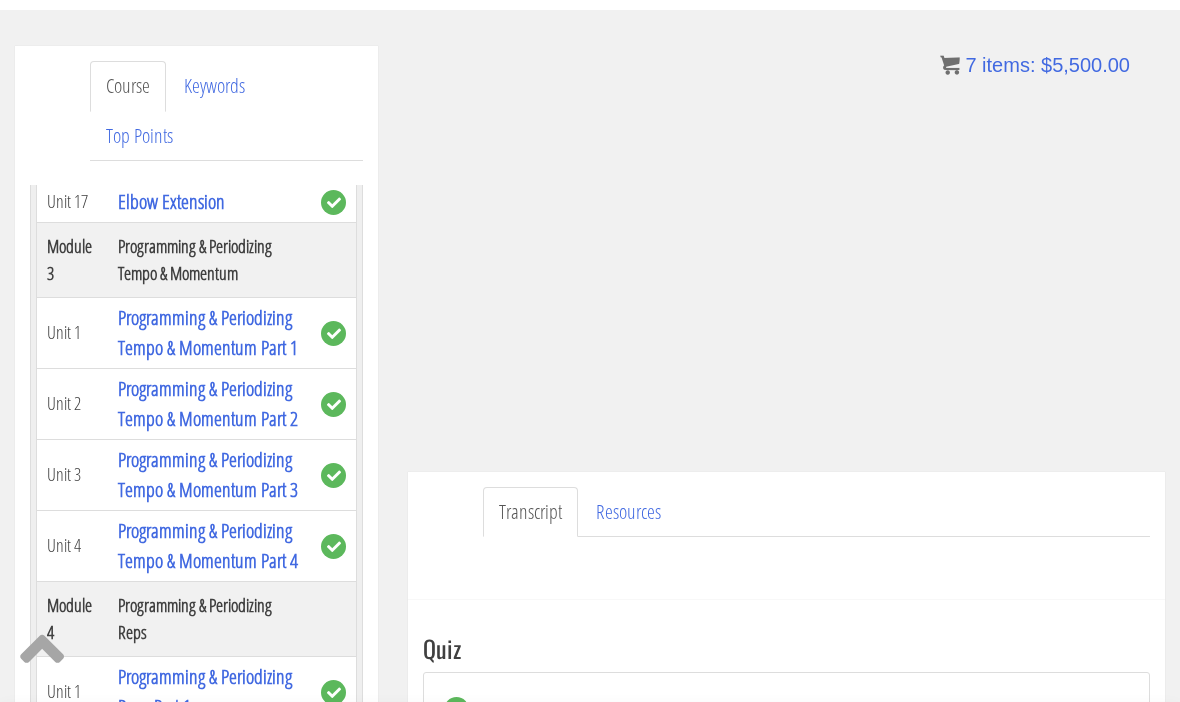 scroll, scrollTop: 1495, scrollLeft: 0, axis: vertical 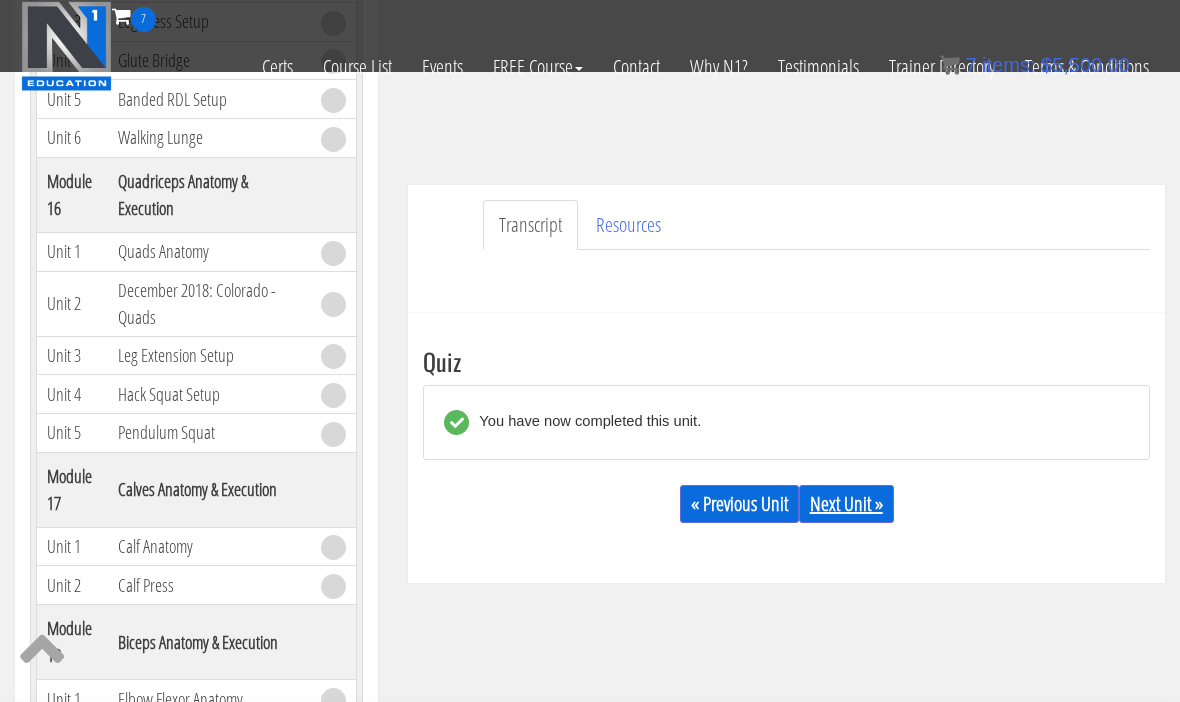 click on "Next Unit »" at bounding box center (846, 504) 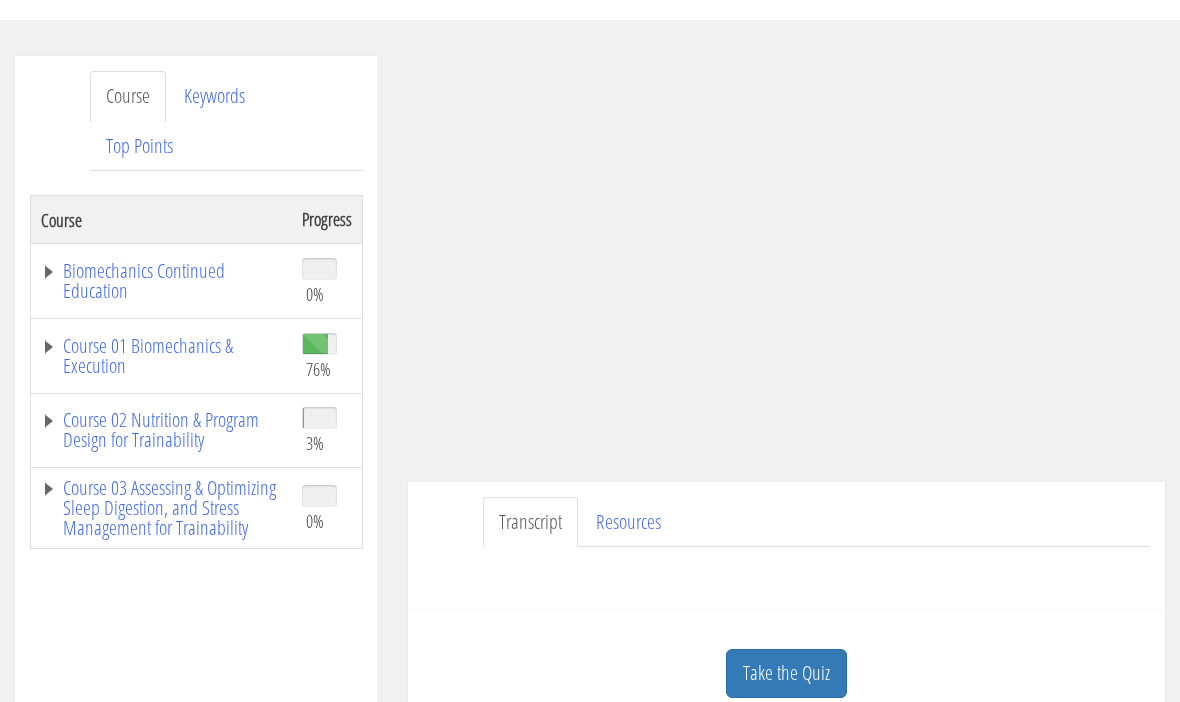 scroll, scrollTop: 206, scrollLeft: 0, axis: vertical 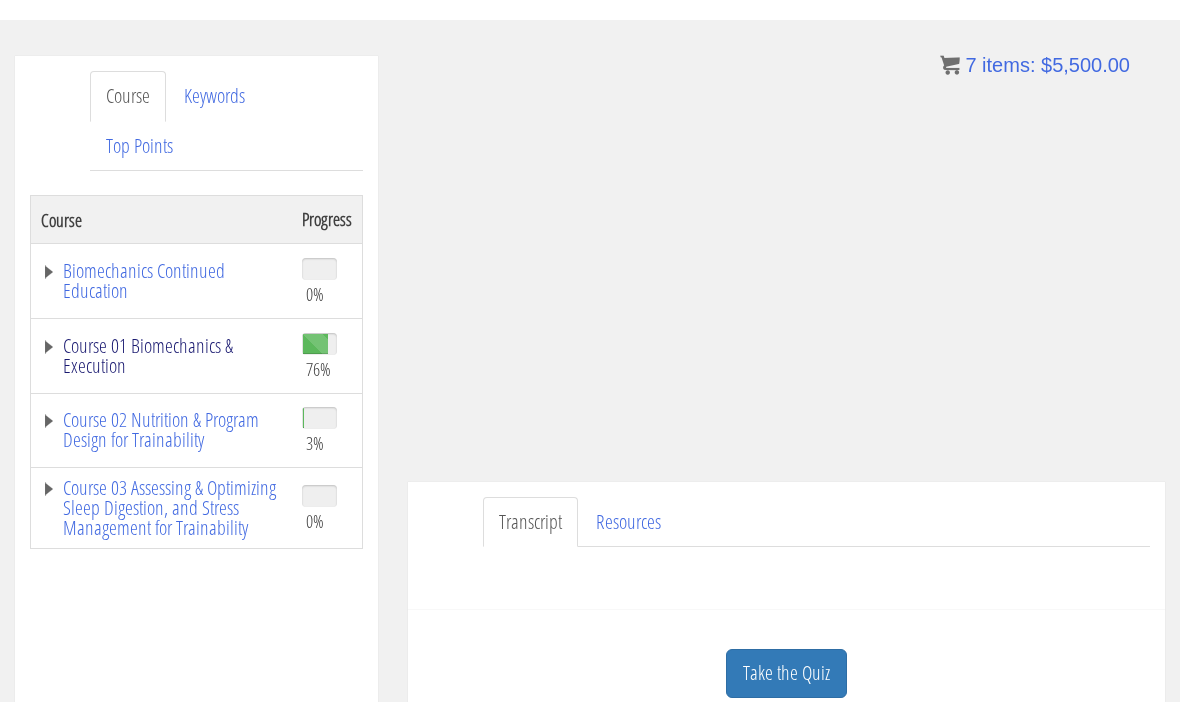 click on "Course 01 Biomechanics & Execution" at bounding box center [161, 356] 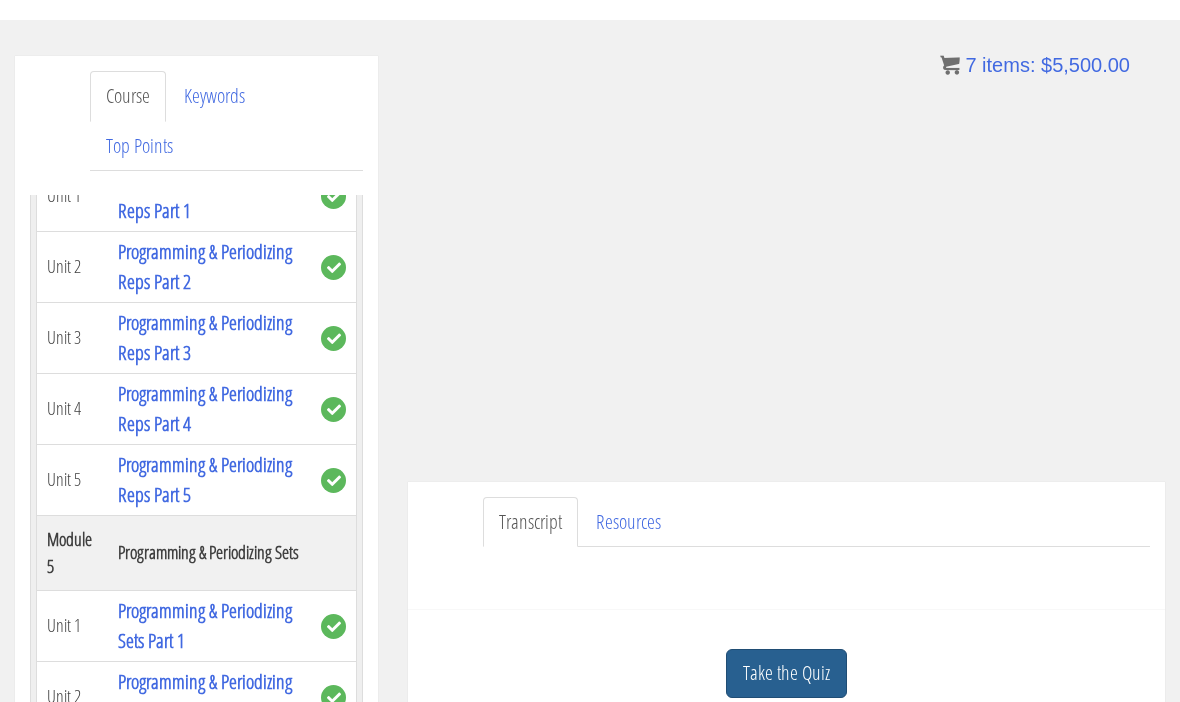 click on "Take the Quiz" at bounding box center [786, 673] 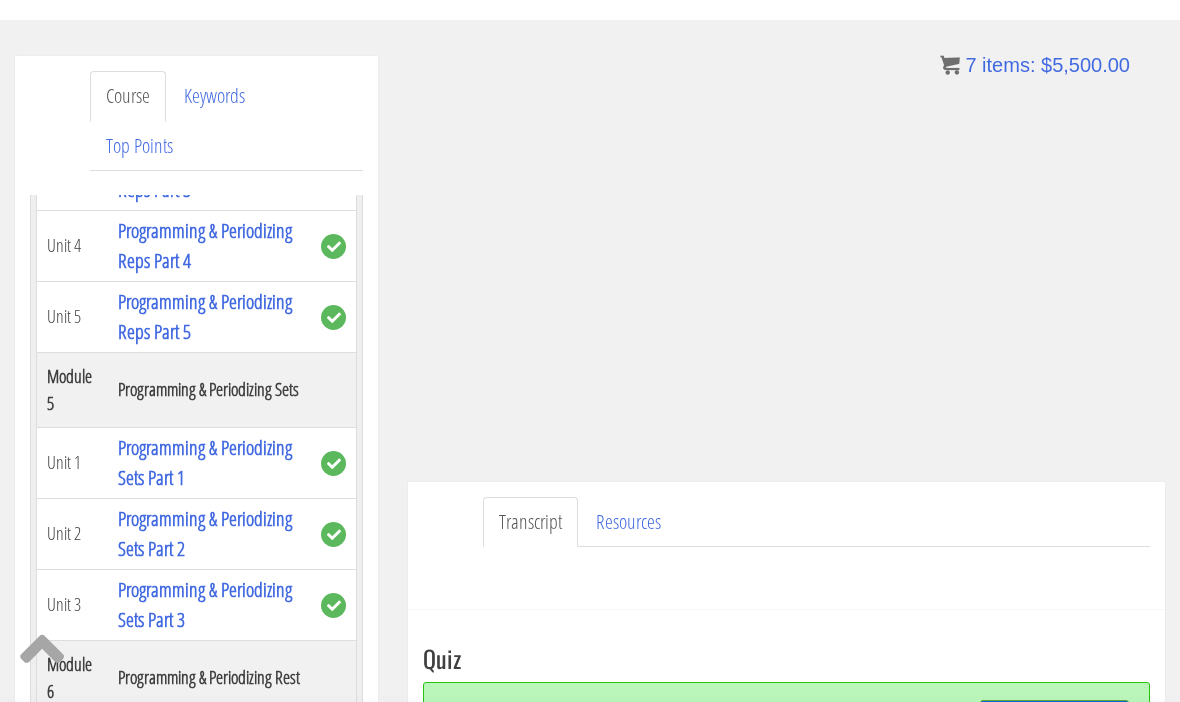 scroll, scrollTop: 2090, scrollLeft: 0, axis: vertical 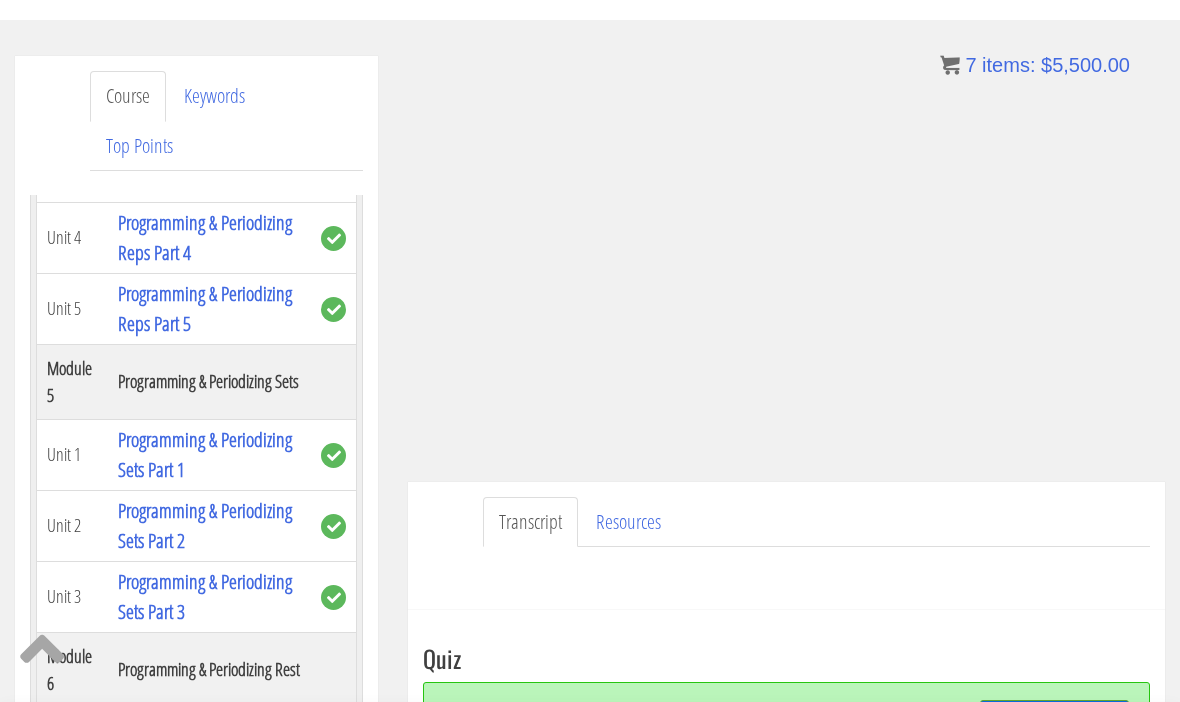 click on "Mark as Completed" at bounding box center [1054, 719] 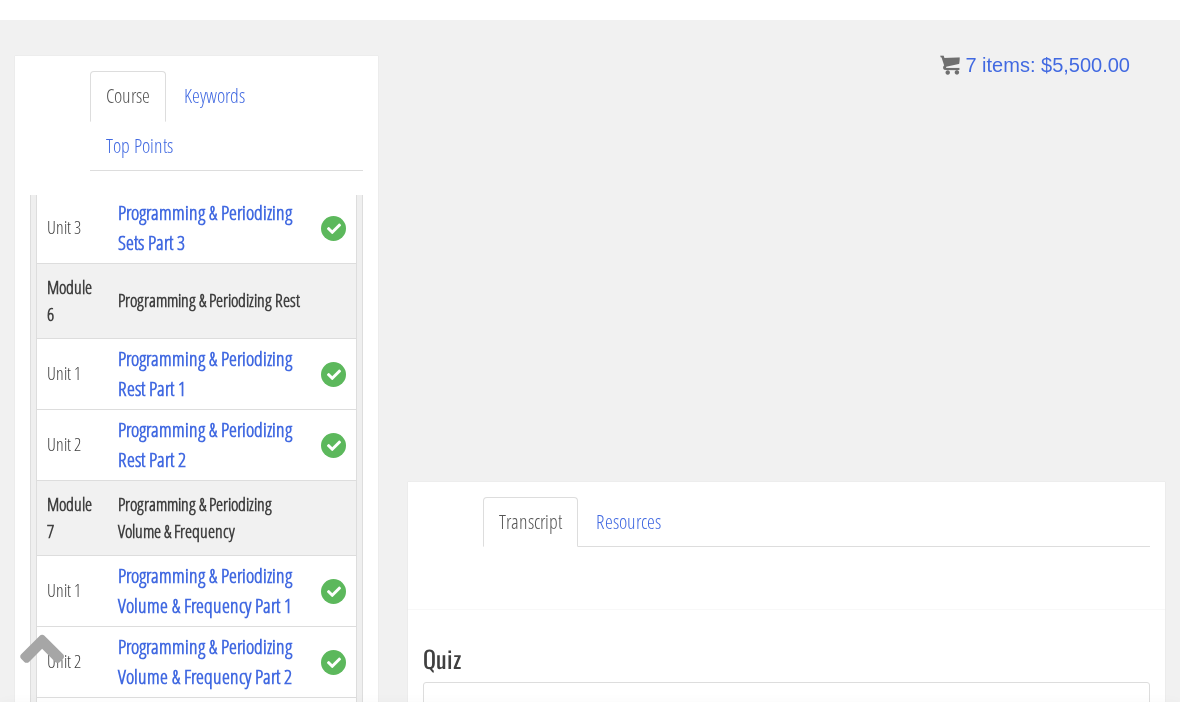 scroll, scrollTop: 2455, scrollLeft: 0, axis: vertical 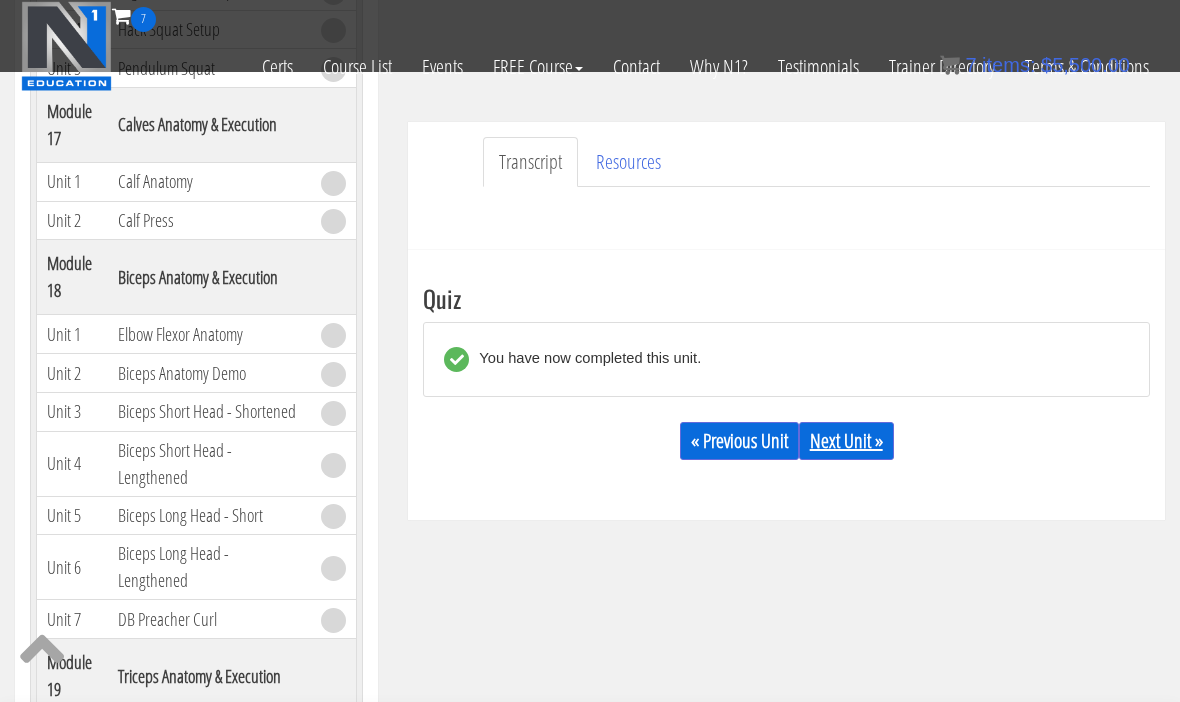 click on "Next Unit »" at bounding box center (846, 441) 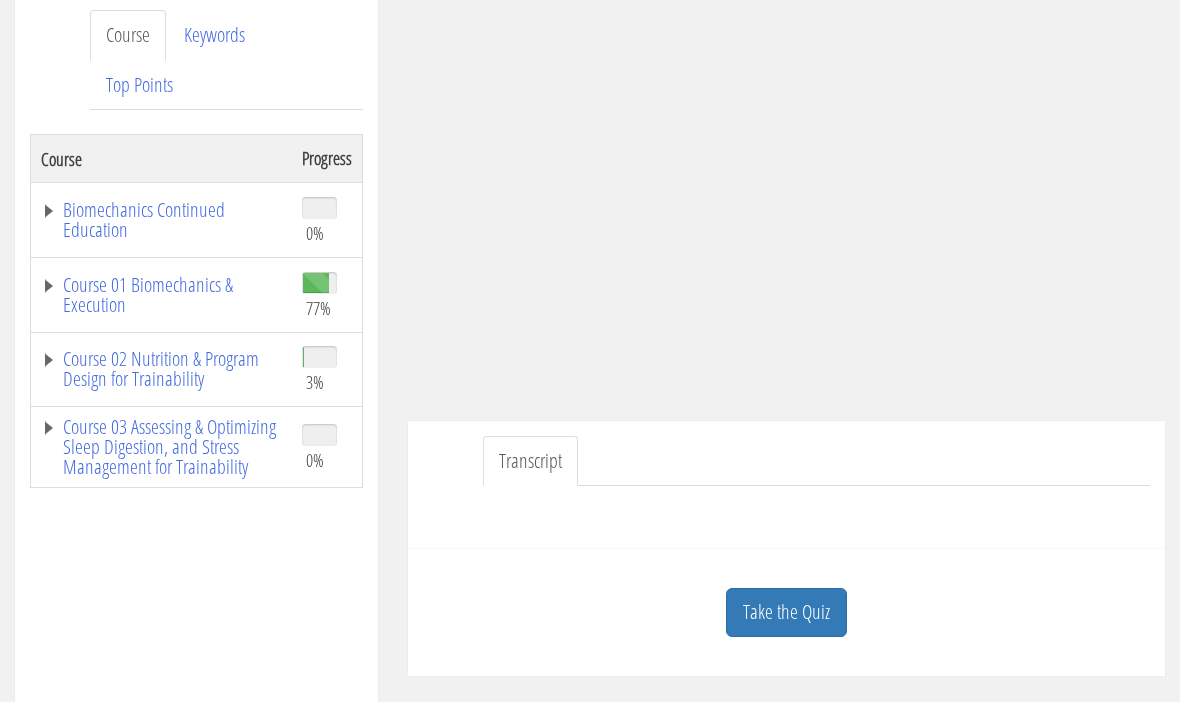 scroll, scrollTop: 266, scrollLeft: 0, axis: vertical 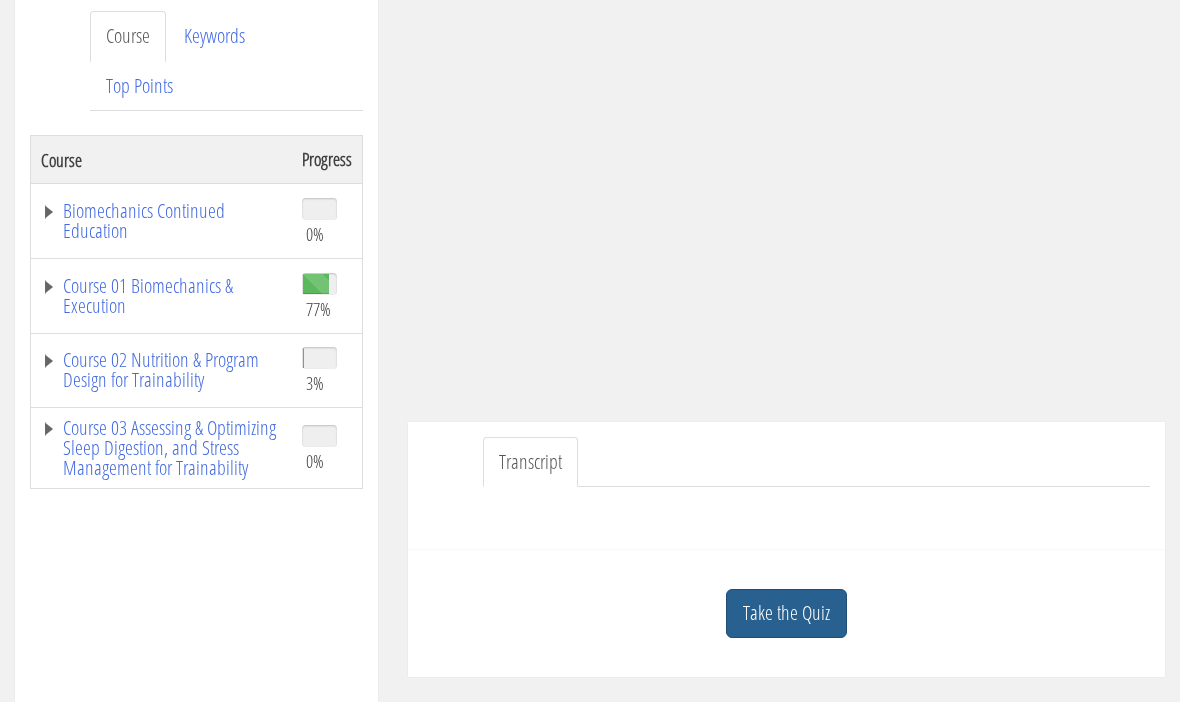 click on "Take the Quiz" at bounding box center [786, 613] 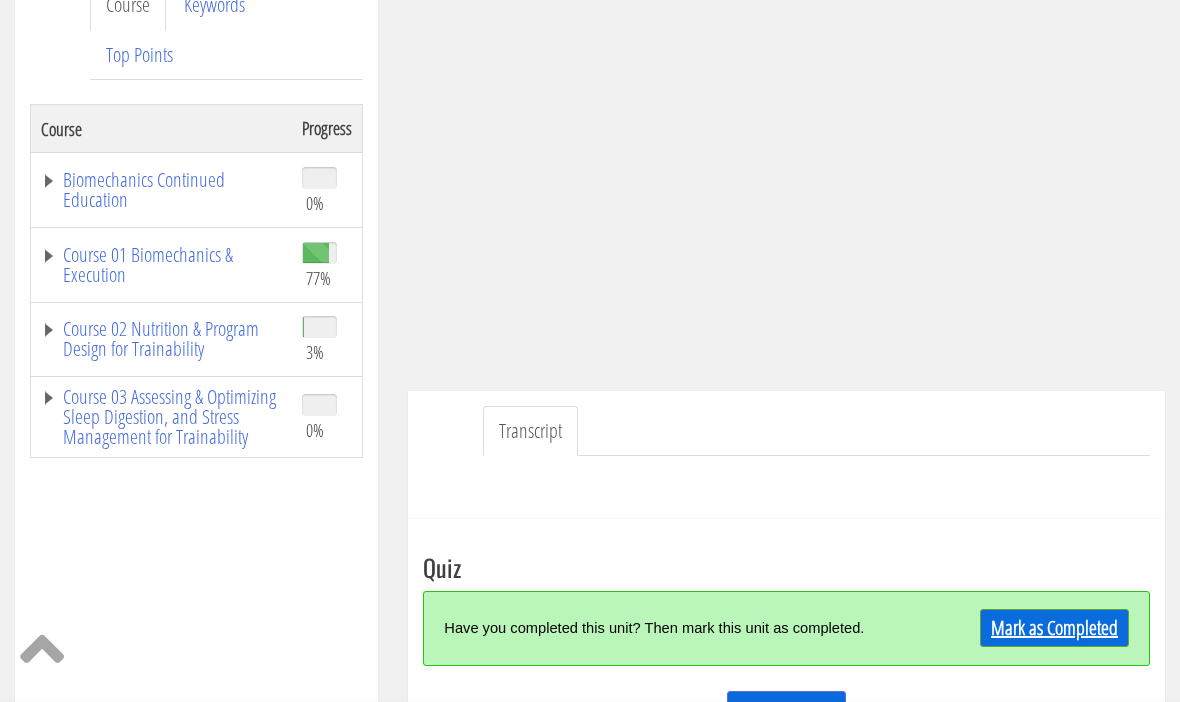 click on "Mark as Completed" at bounding box center [1054, 628] 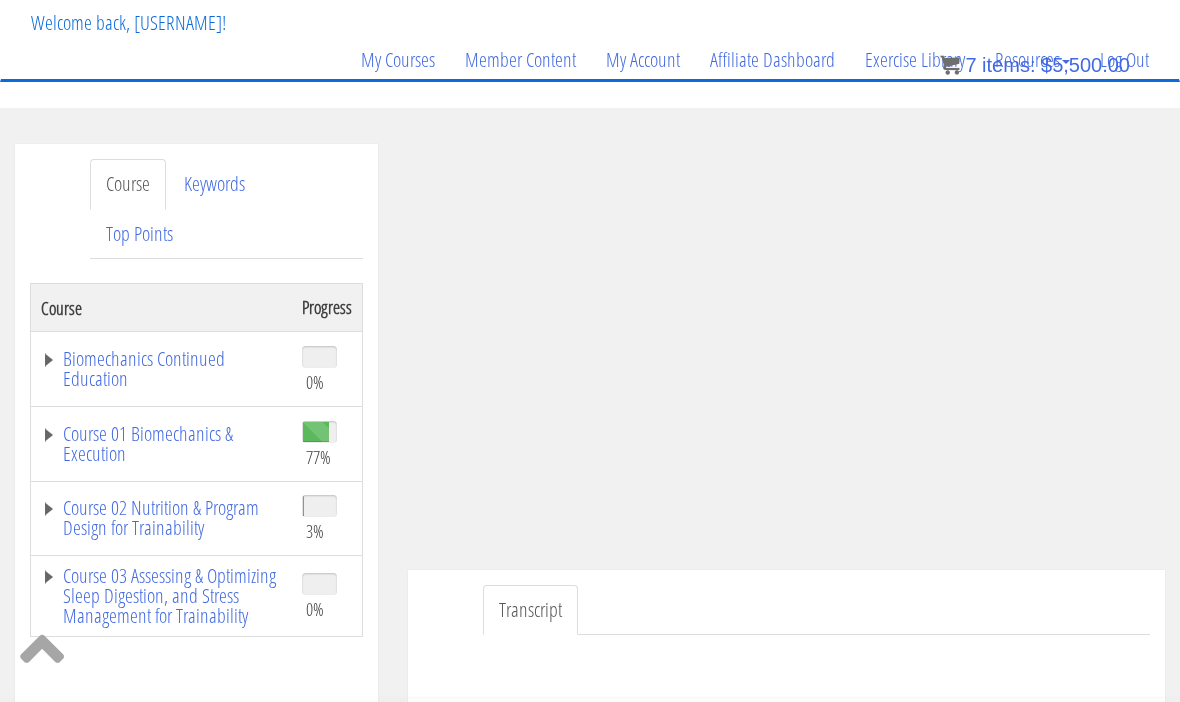 scroll, scrollTop: 116, scrollLeft: 0, axis: vertical 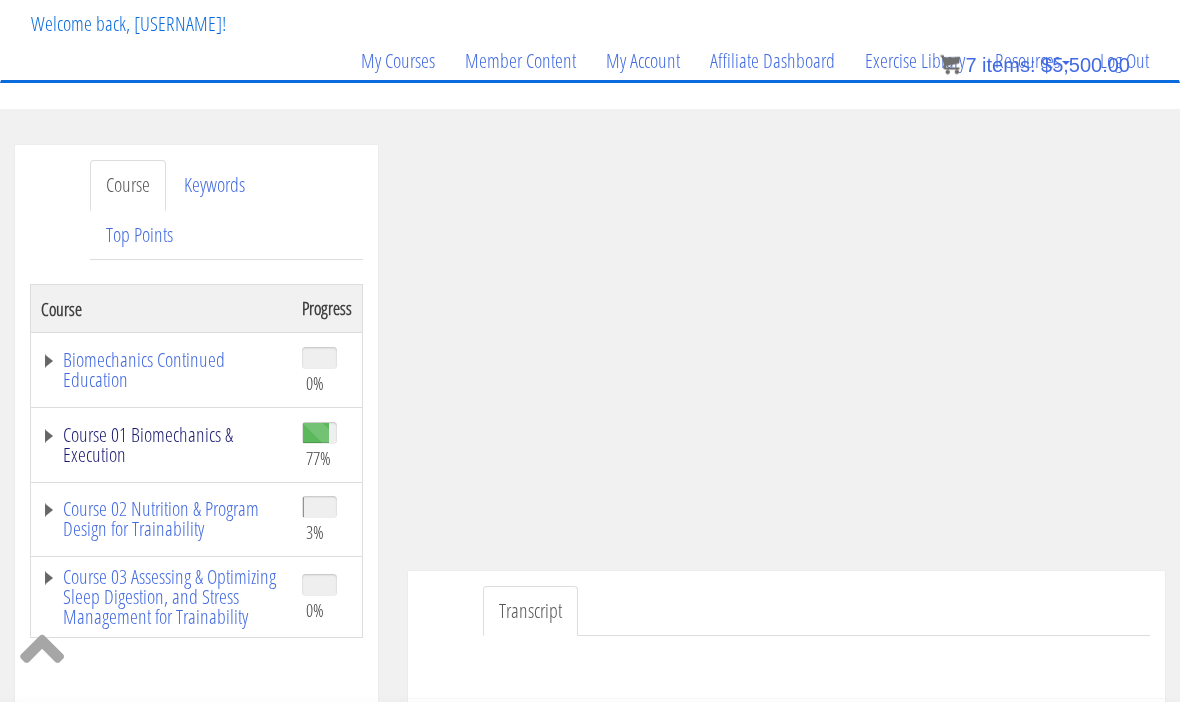 click on "Course 01 Biomechanics & Execution" at bounding box center [161, 446] 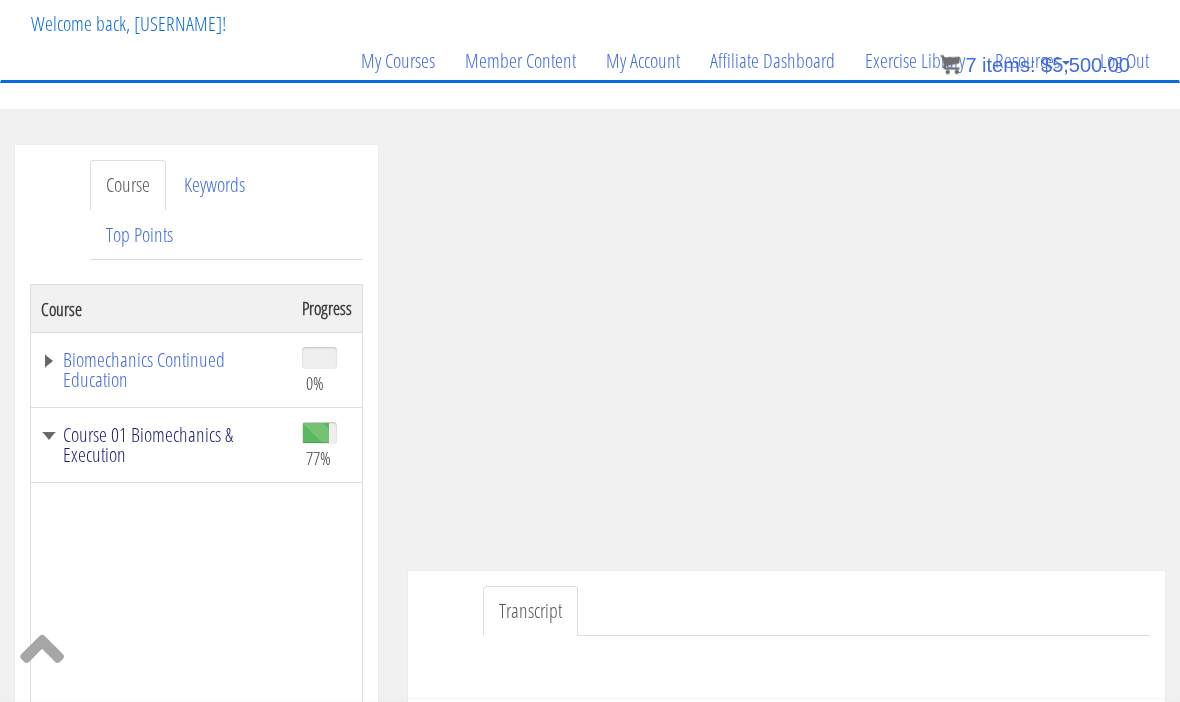 scroll, scrollTop: 117, scrollLeft: 0, axis: vertical 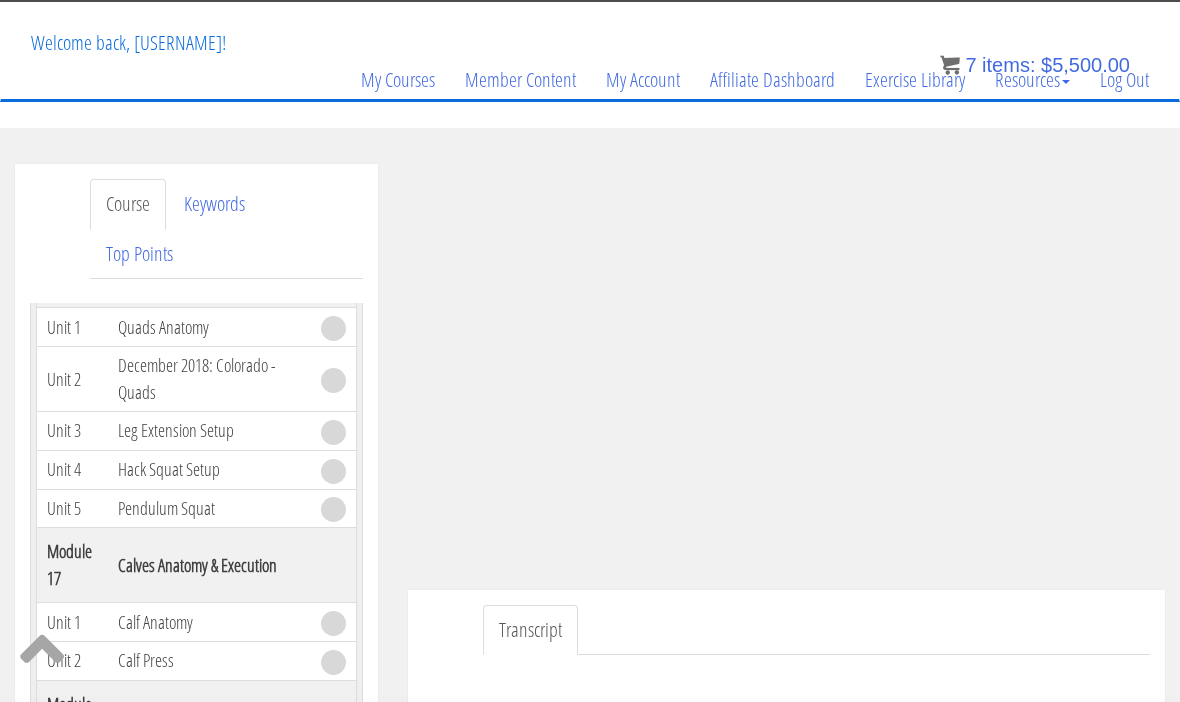 click on "Transcript" at bounding box center [530, 630] 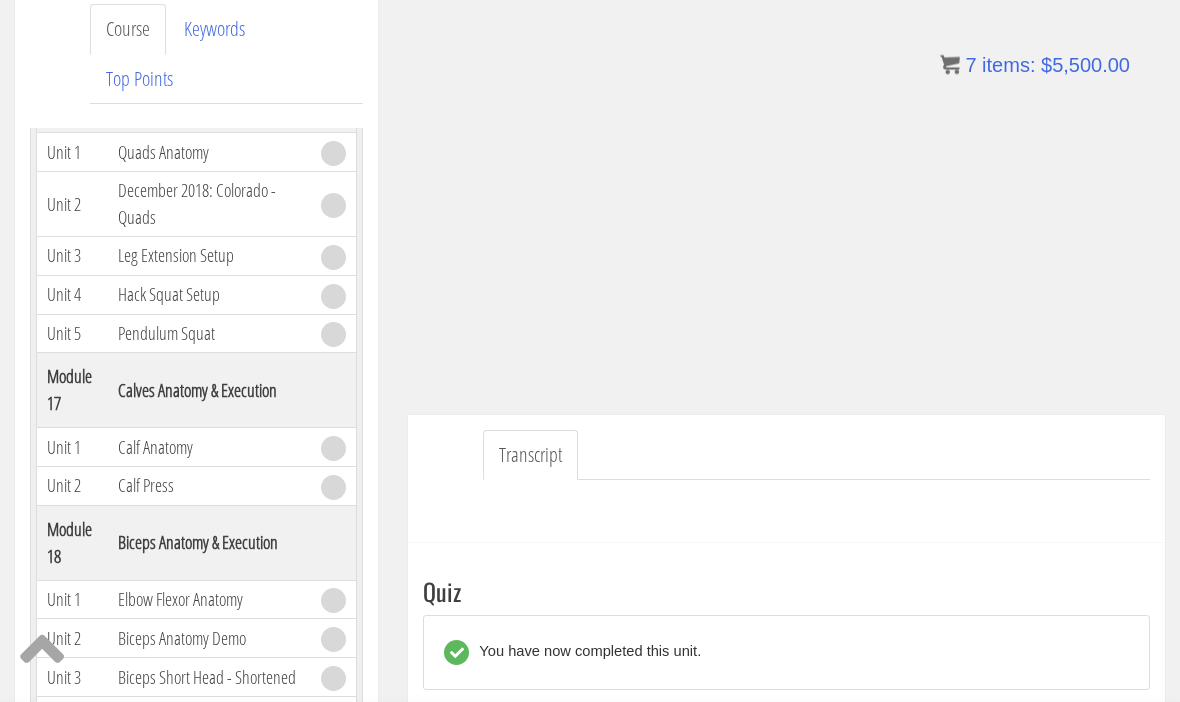 scroll, scrollTop: 290, scrollLeft: 0, axis: vertical 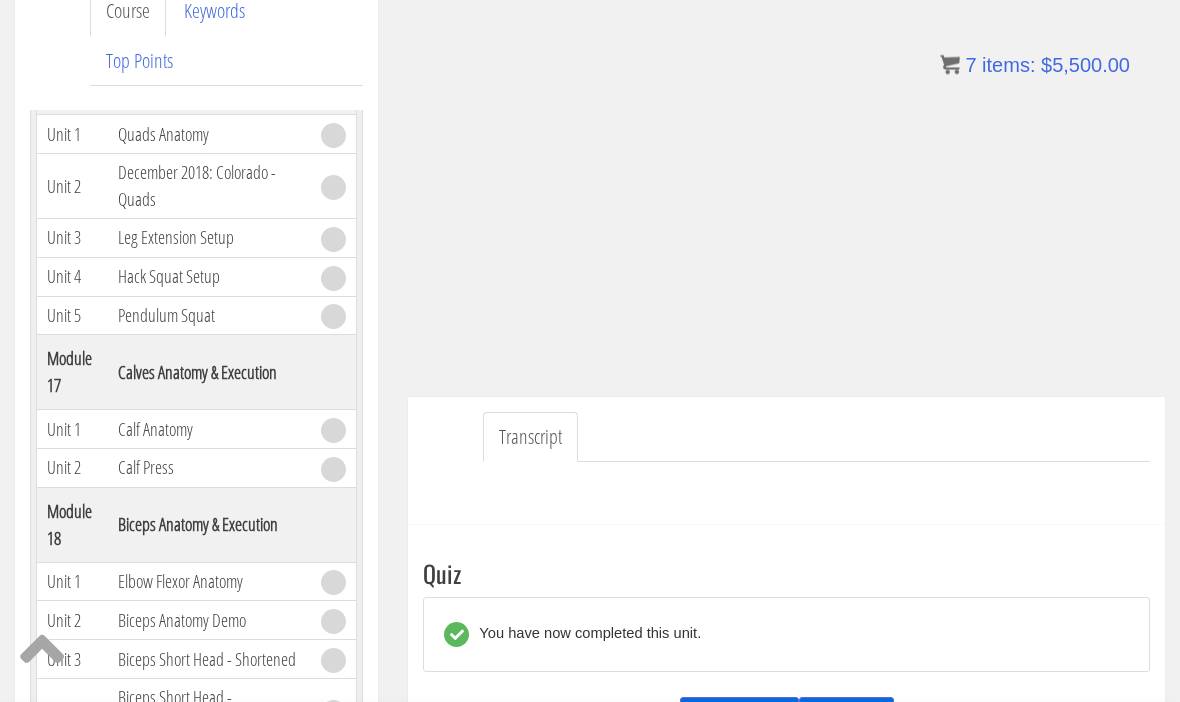 click on "Transcript" at bounding box center (530, 438) 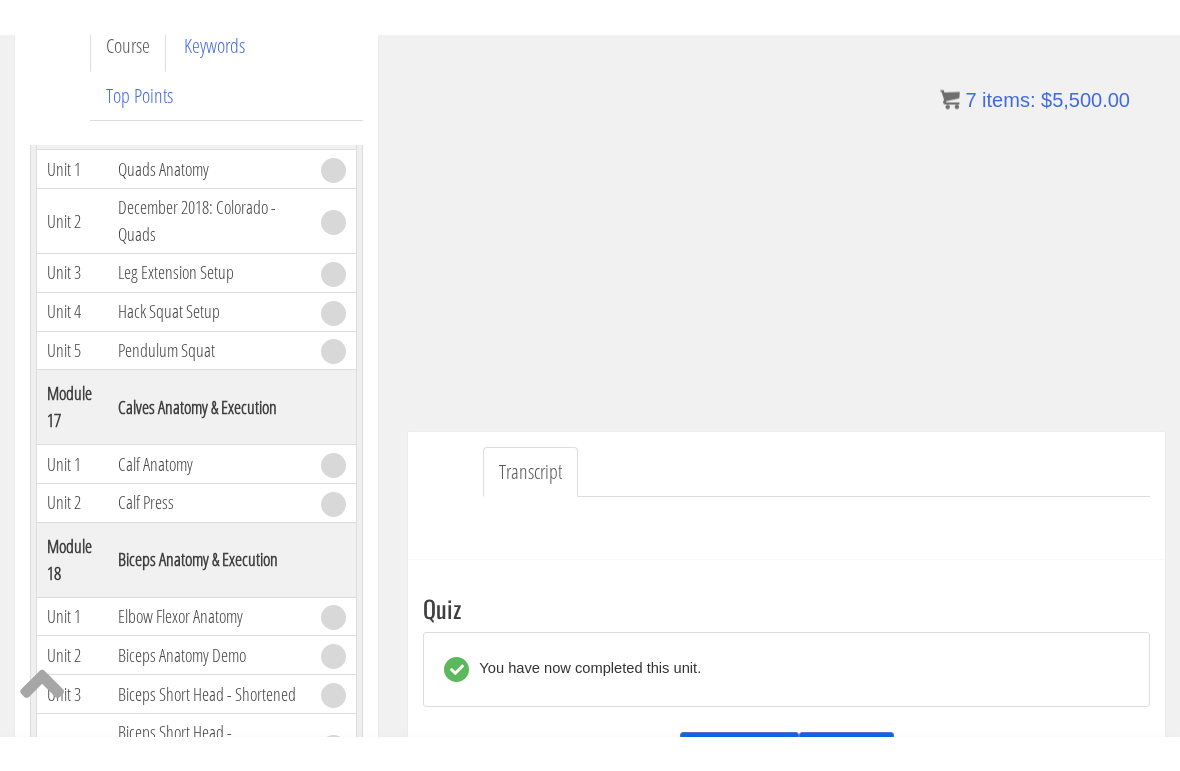 scroll, scrollTop: 0, scrollLeft: 0, axis: both 